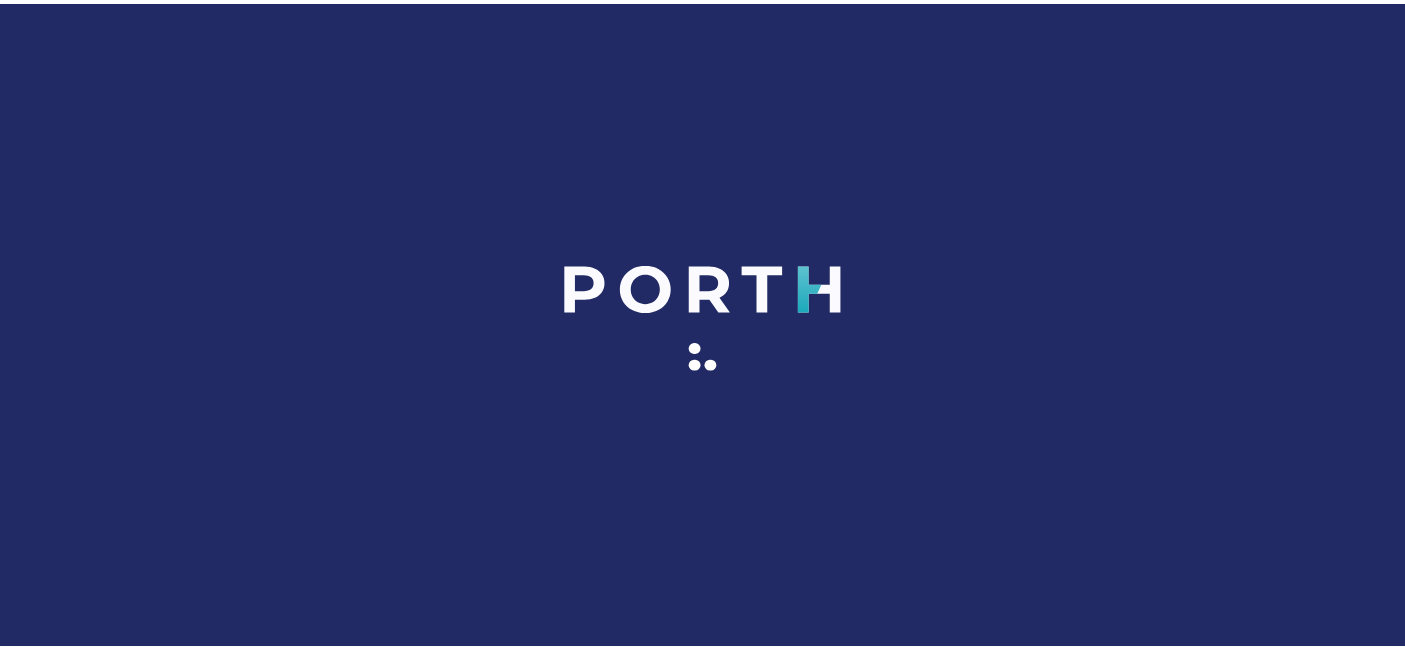 scroll, scrollTop: 0, scrollLeft: 0, axis: both 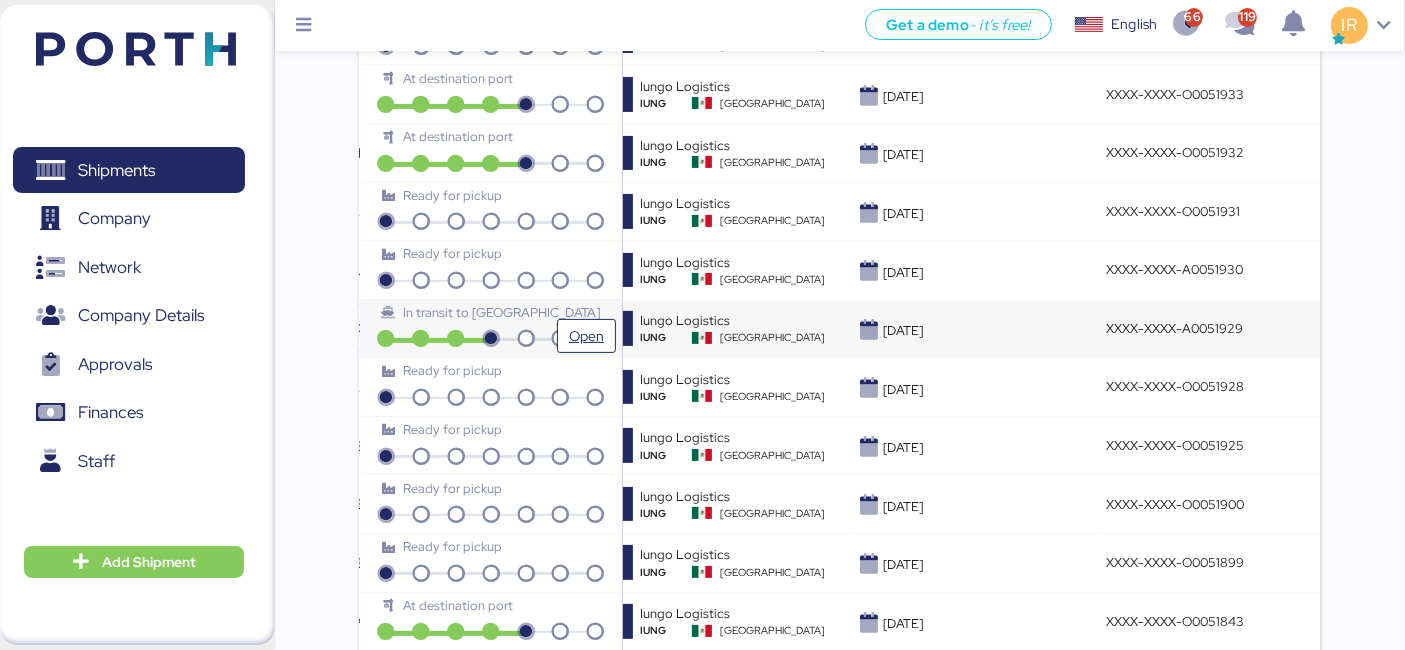 click on "In transit to [GEOGRAPHIC_DATA]" at bounding box center [491, 320] 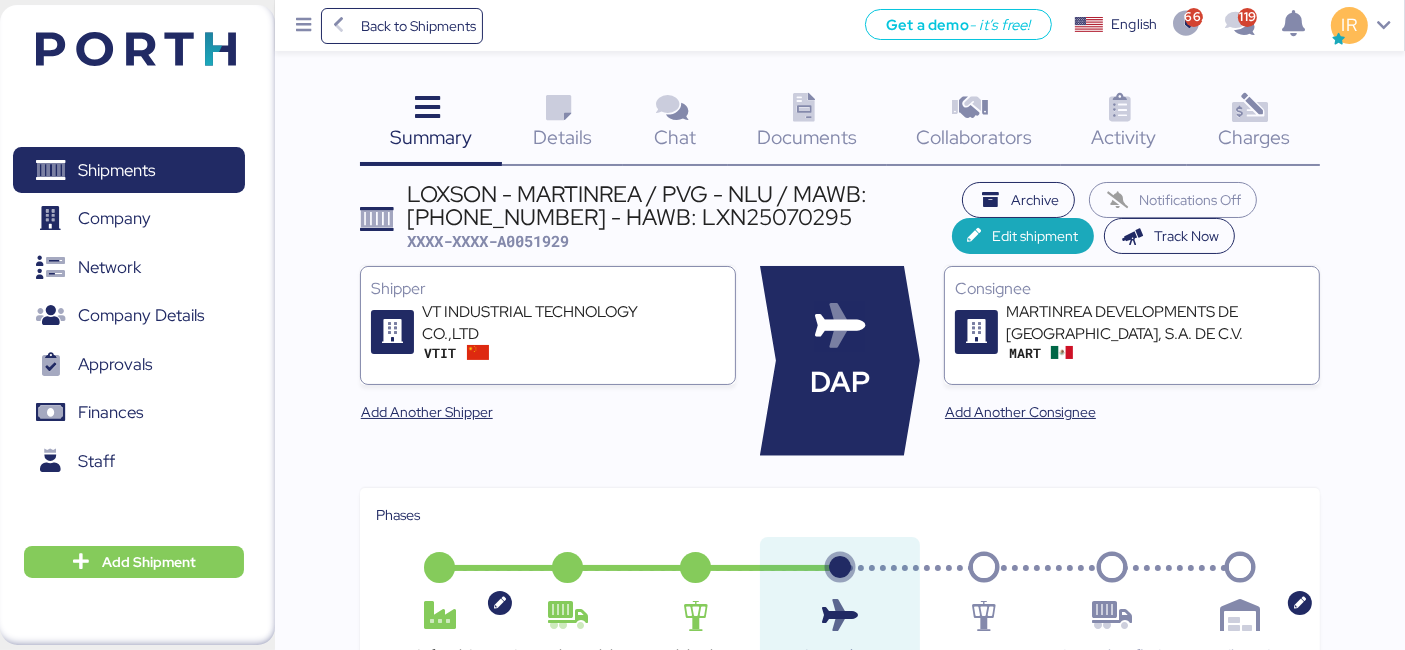 click on "Charges" at bounding box center (1254, 137) 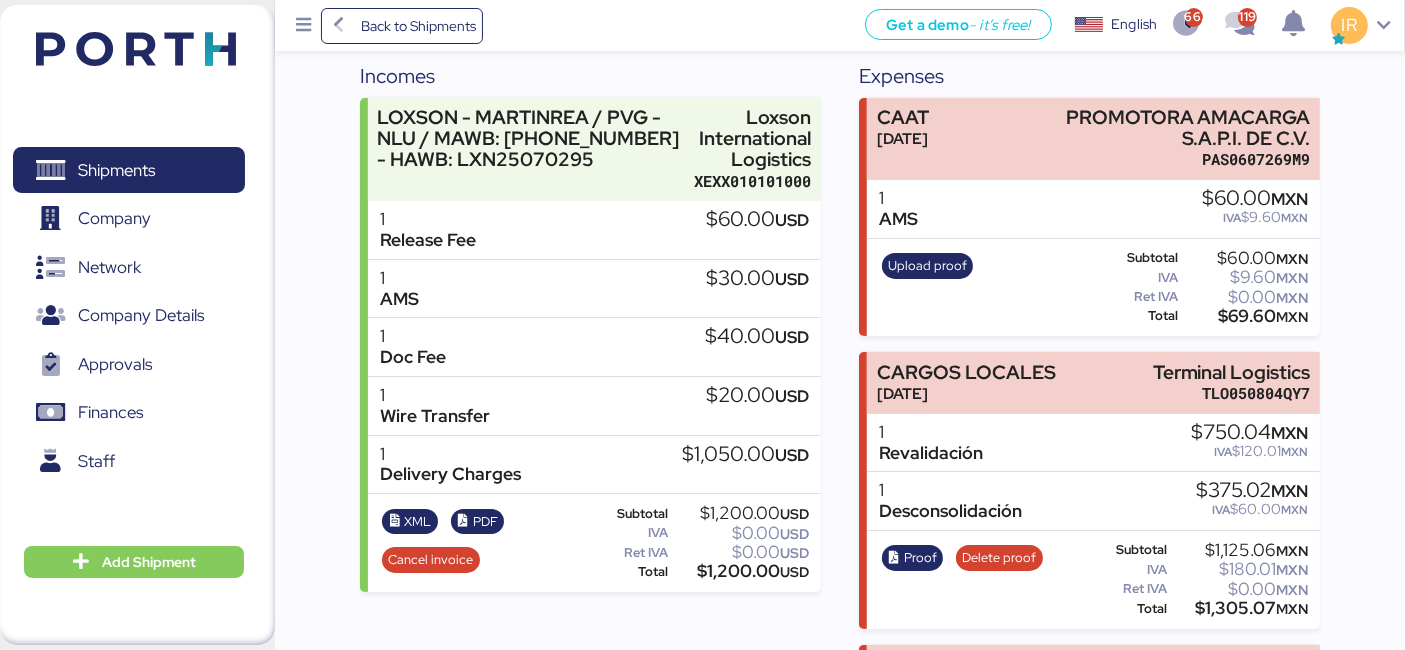 scroll, scrollTop: 282, scrollLeft: 0, axis: vertical 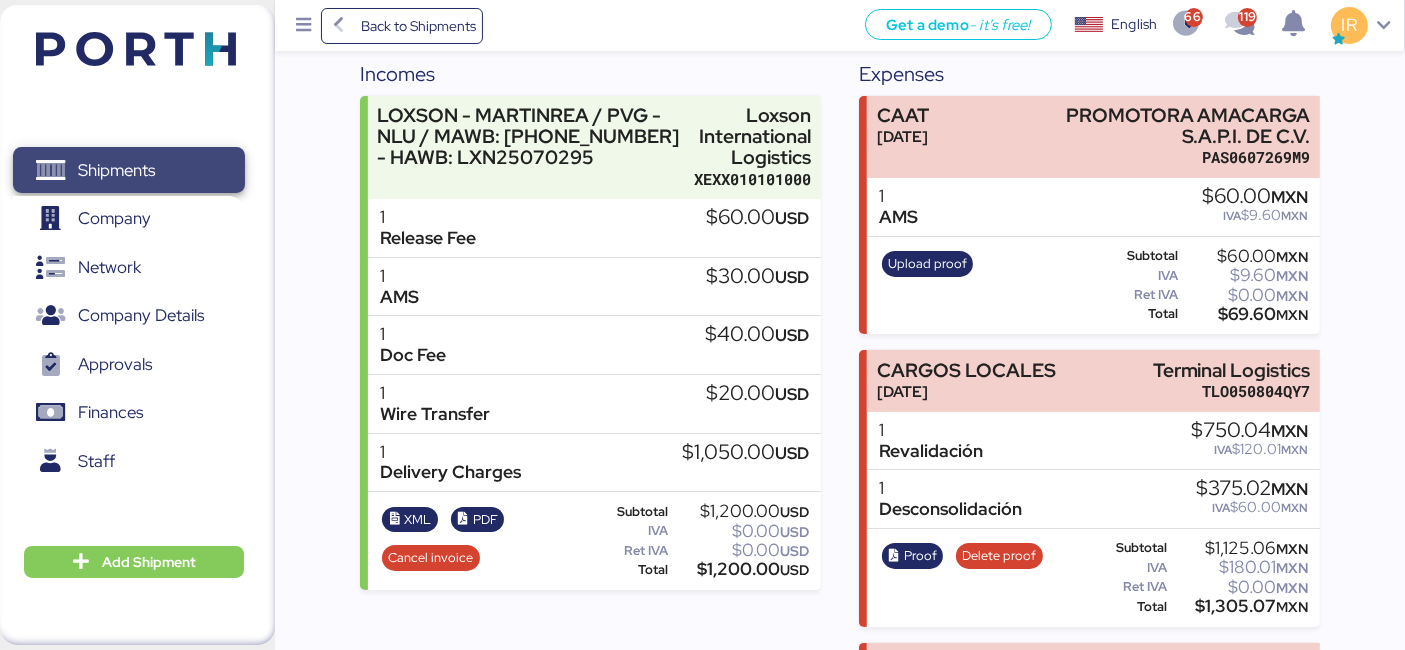 click on "Shipments" at bounding box center (128, 170) 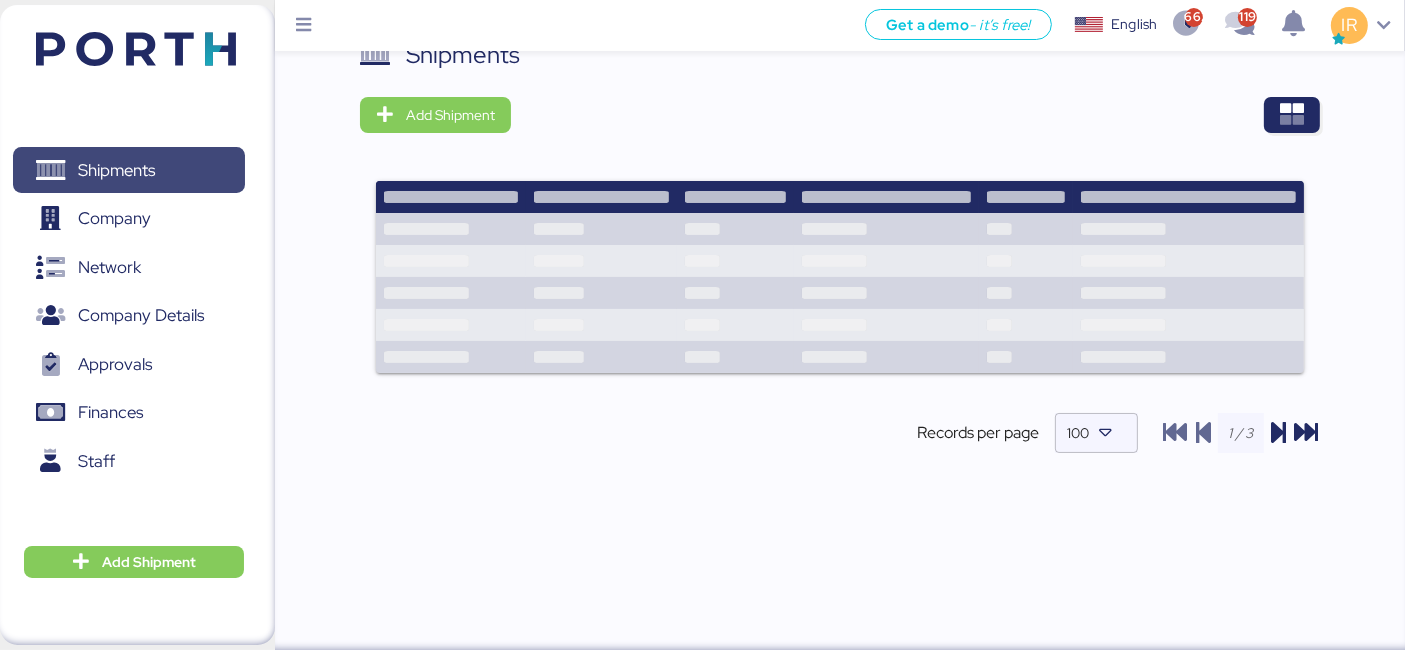 scroll, scrollTop: 0, scrollLeft: 0, axis: both 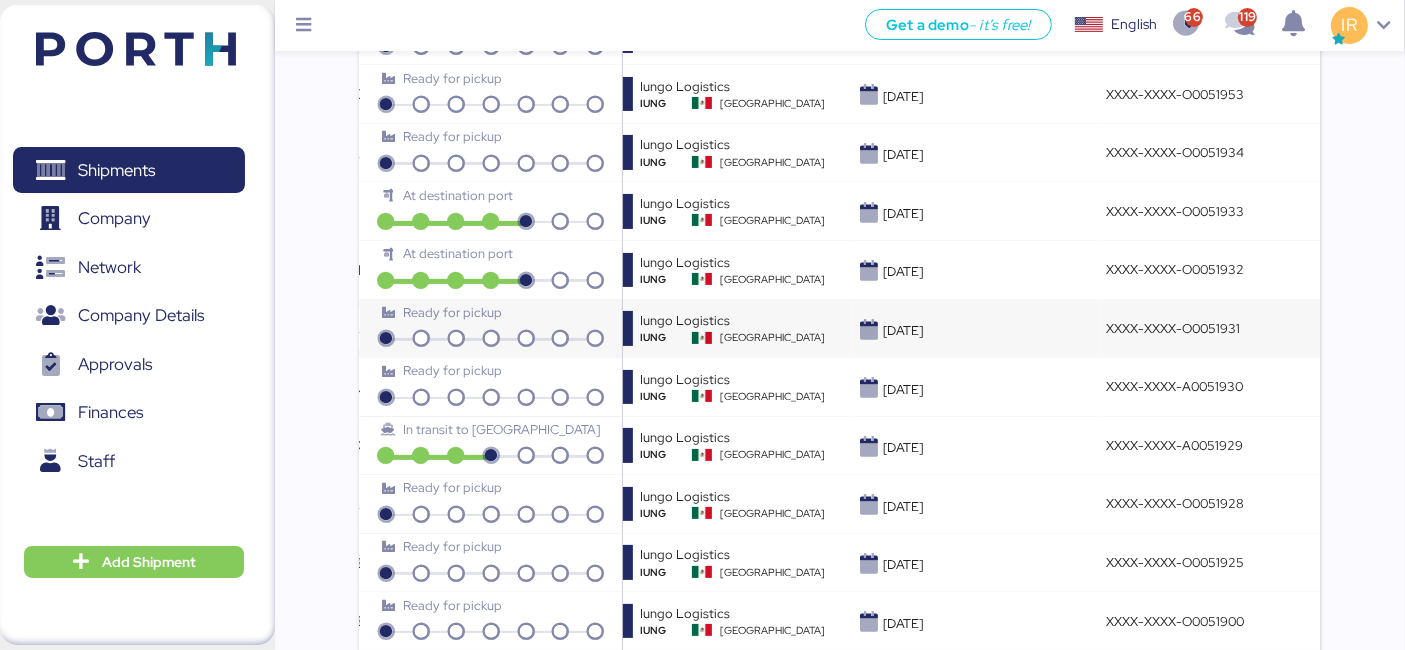 click on "IU  Iungo Logistics IUNG [GEOGRAPHIC_DATA]" at bounding box center (718, 328) 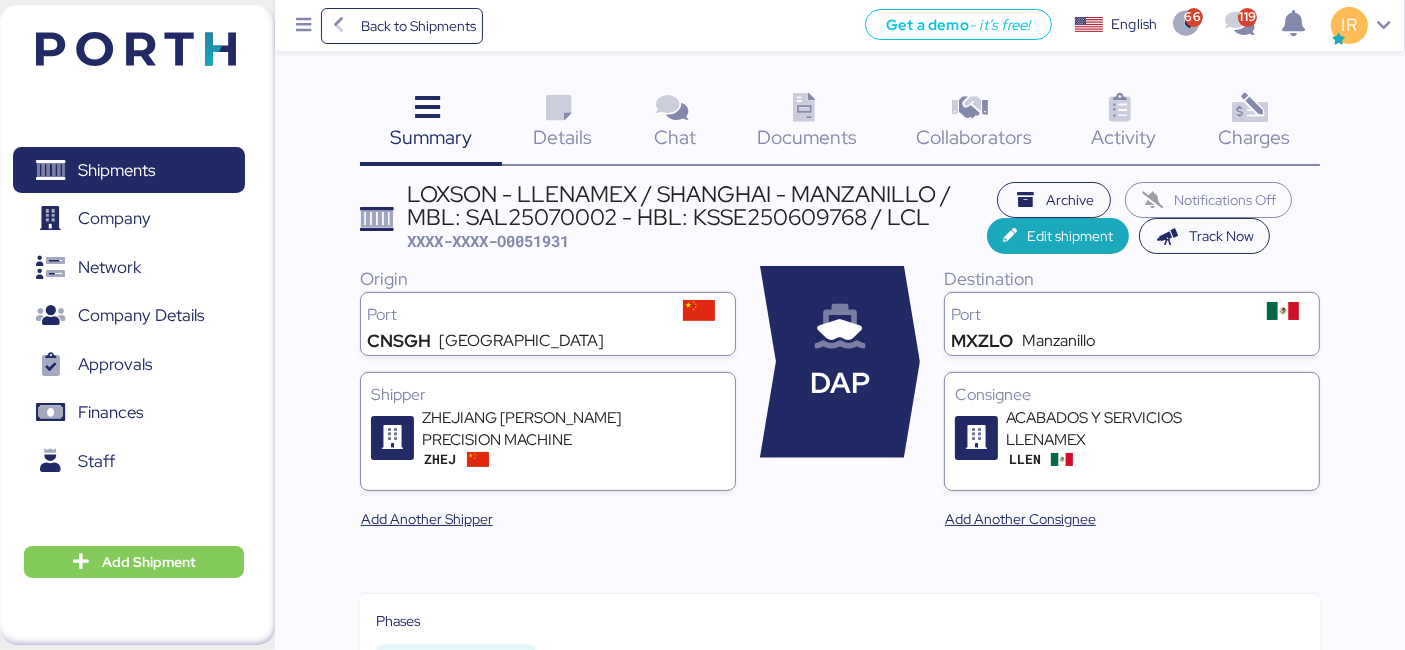 click on "Charges 0" at bounding box center [1253, 124] 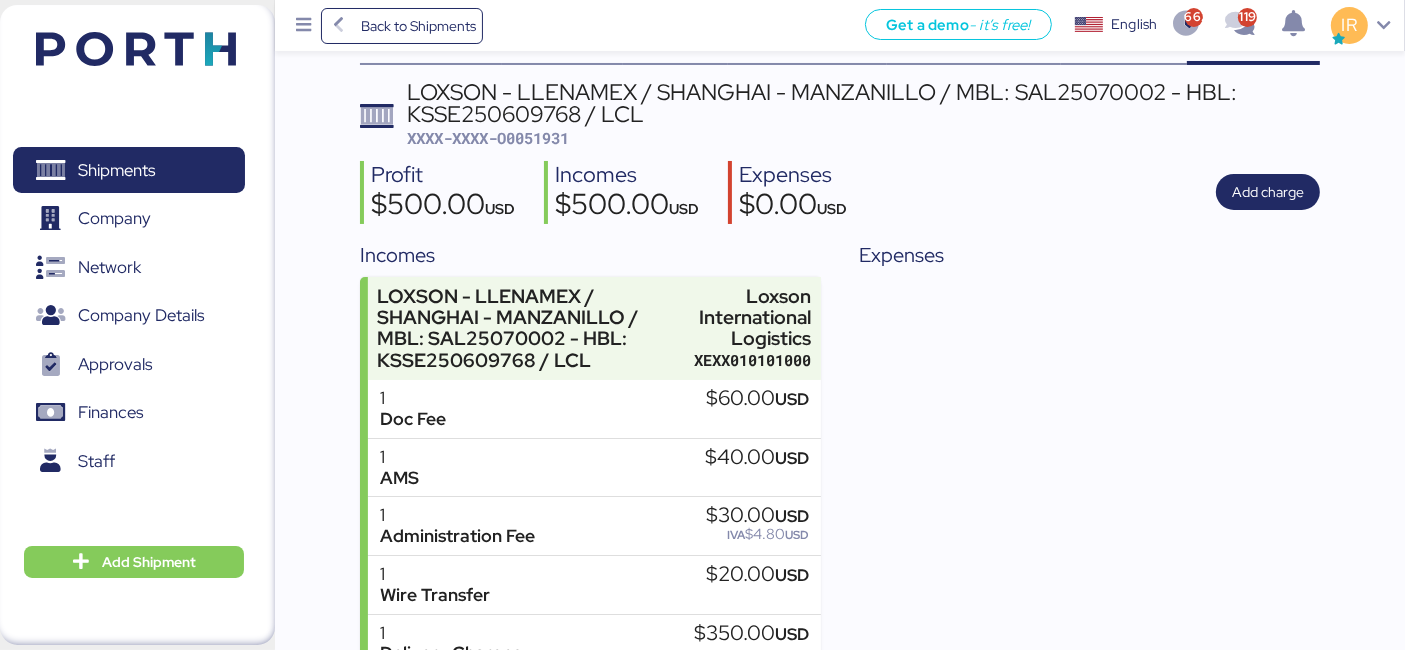scroll, scrollTop: 237, scrollLeft: 0, axis: vertical 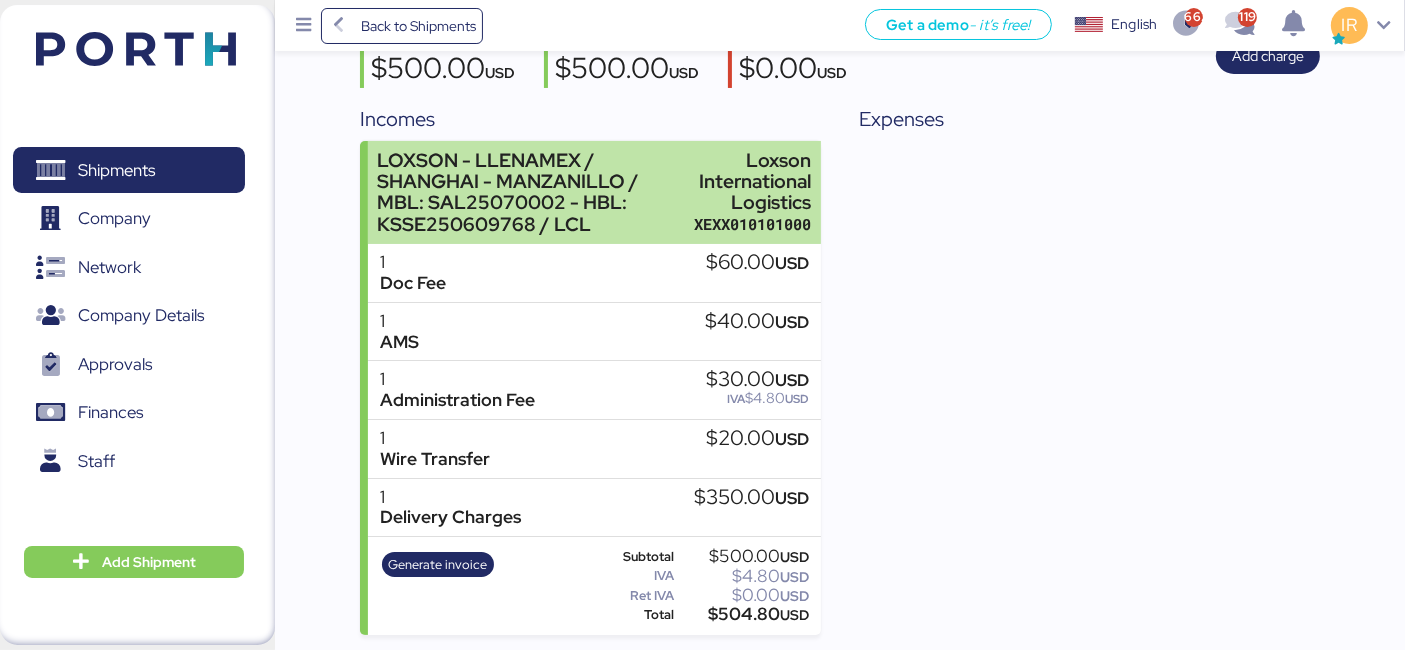 click on "LOXSON - LLENAMEX / SHANGHAI - MANZANILLO / MBL: SAL25070002 - HBL: KSSE250609768 / LCL Loxson International Logistics  XEXX010101000" at bounding box center [594, 193] 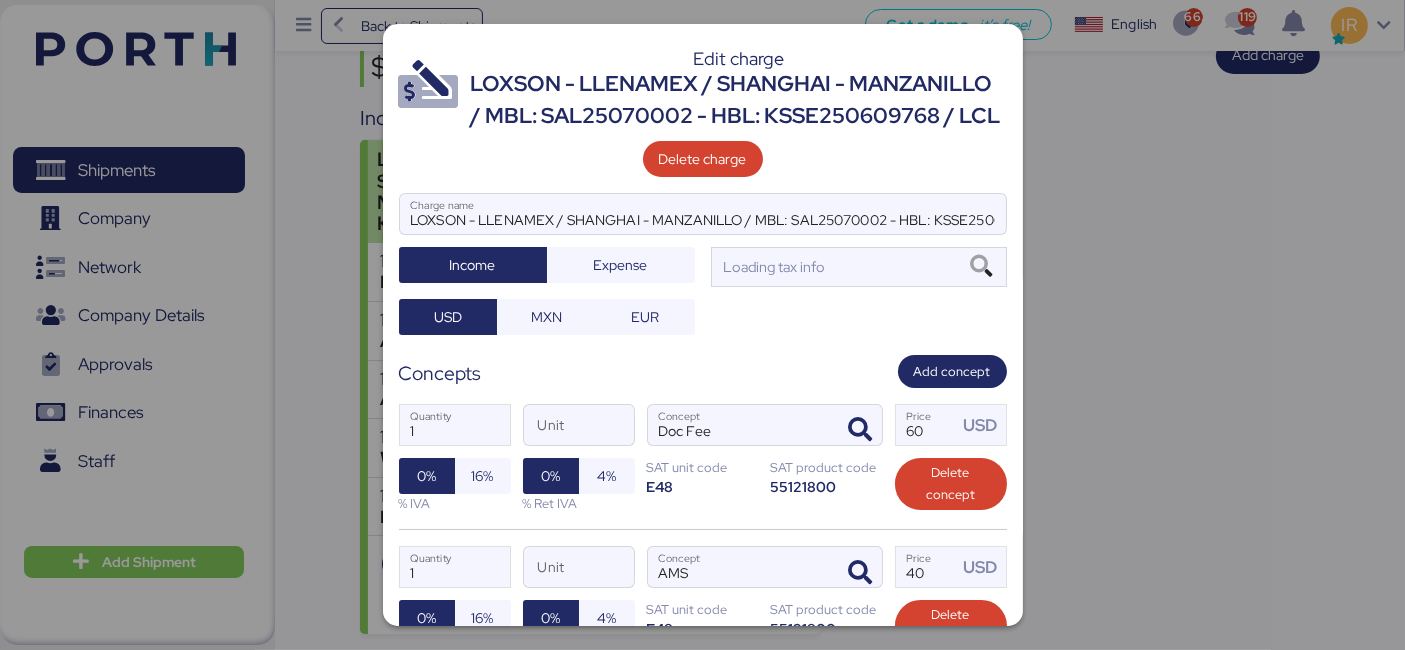 scroll, scrollTop: 0, scrollLeft: 0, axis: both 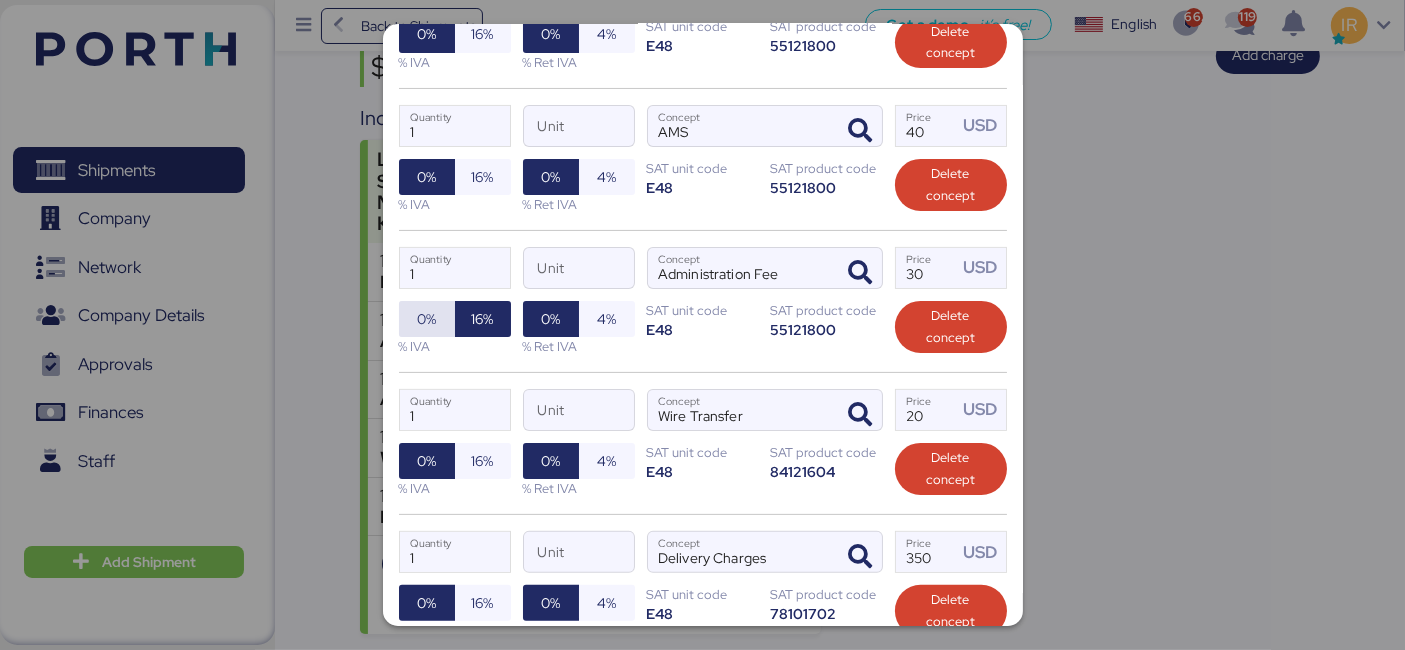 click on "0%" at bounding box center (427, 319) 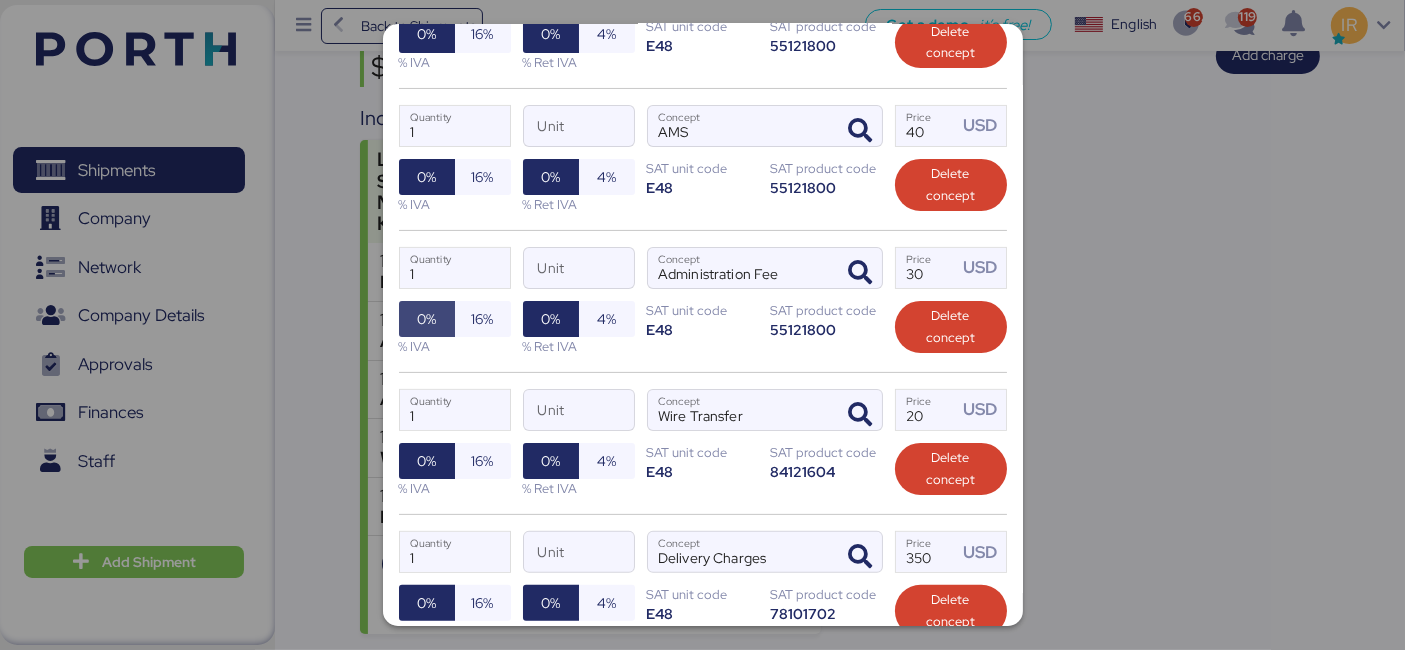 scroll, scrollTop: 662, scrollLeft: 0, axis: vertical 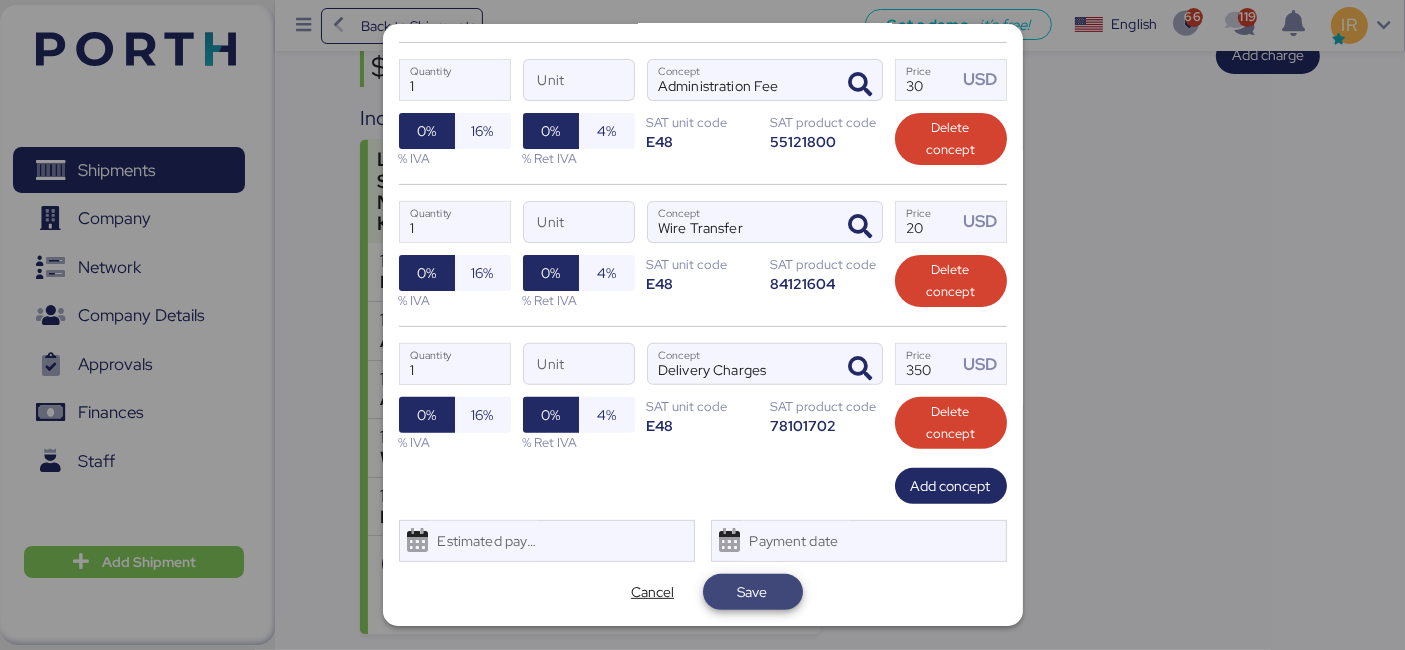 click on "Save" at bounding box center (753, 592) 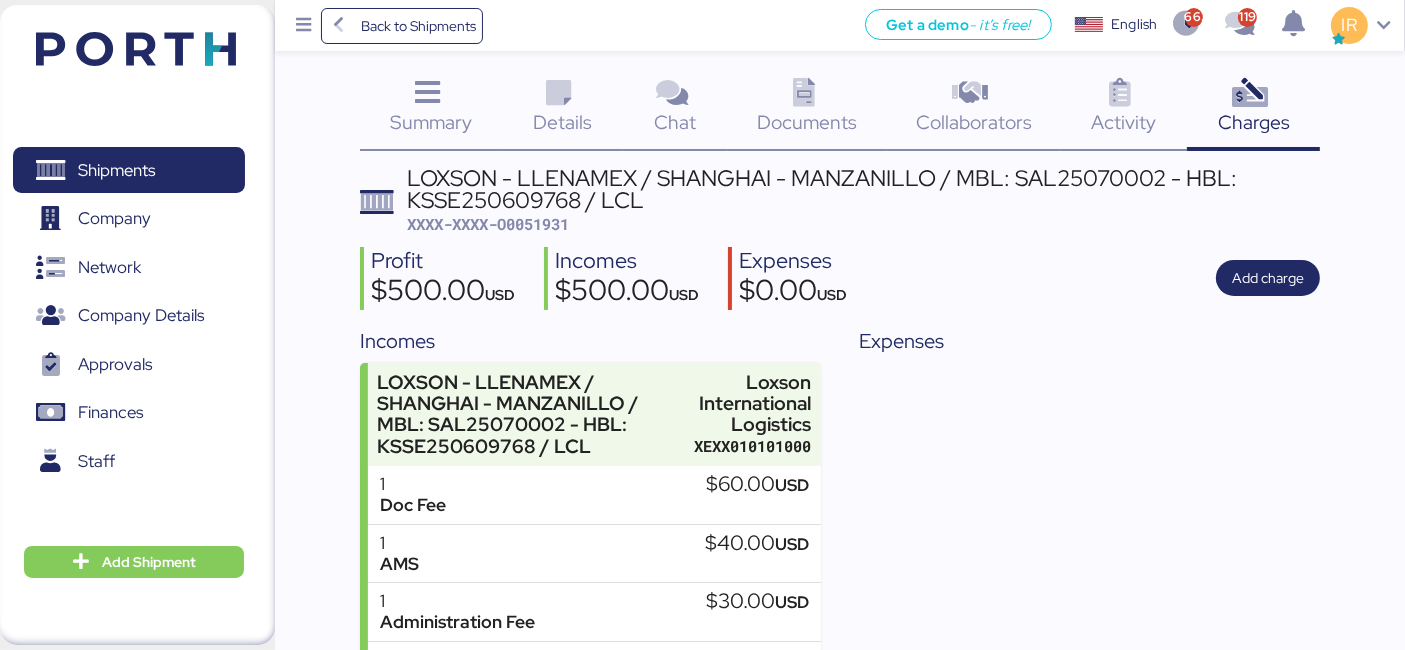 scroll, scrollTop: 237, scrollLeft: 0, axis: vertical 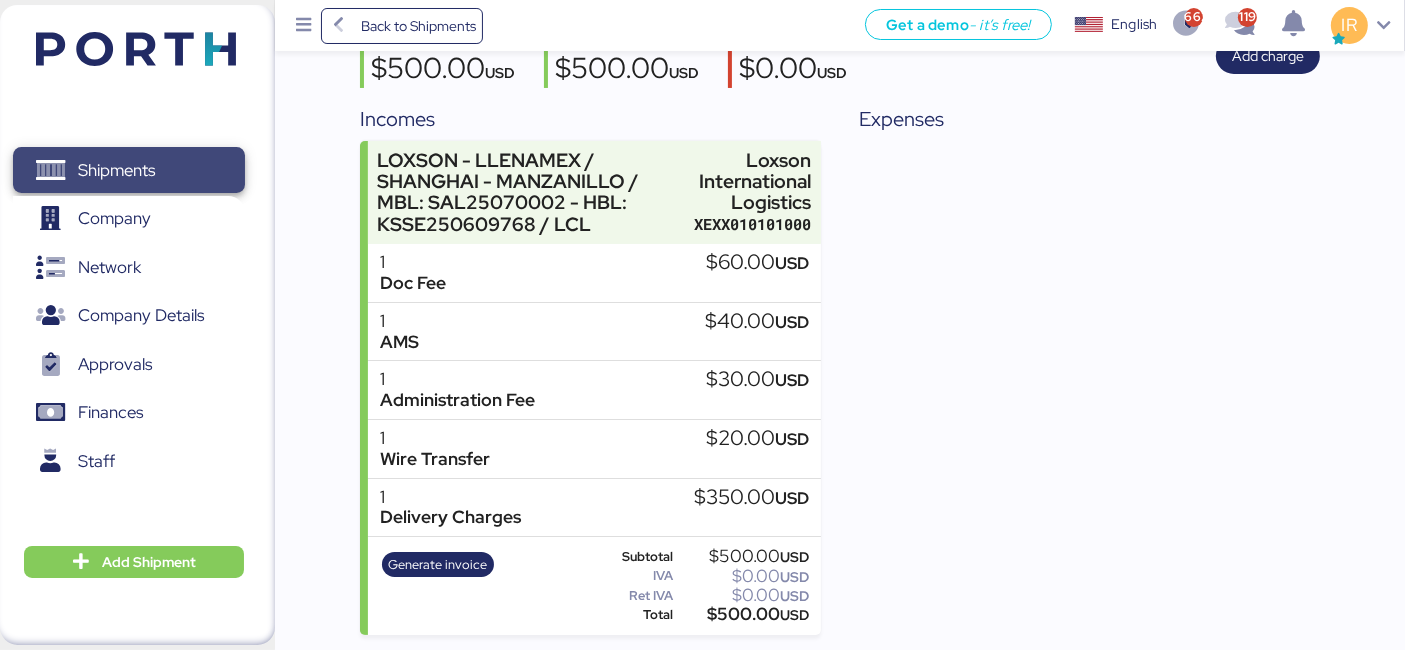 click on "Shipments" at bounding box center [128, 170] 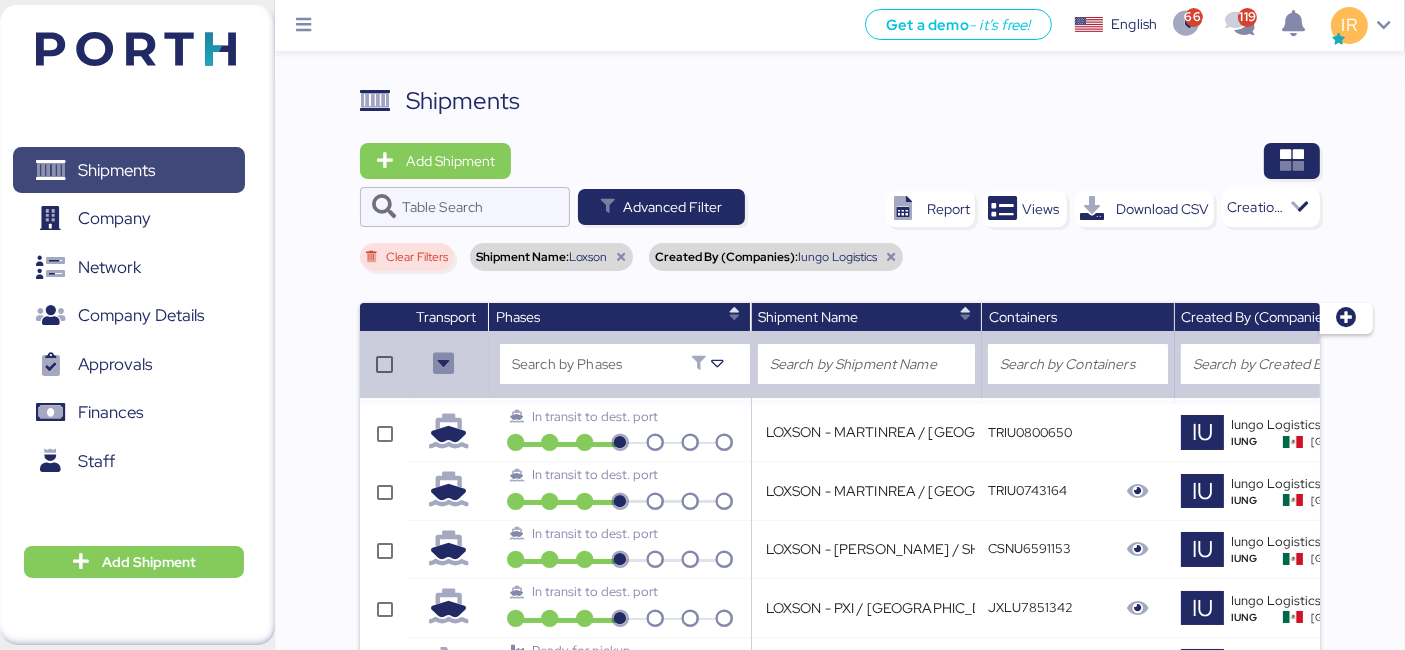 scroll, scrollTop: 573, scrollLeft: 0, axis: vertical 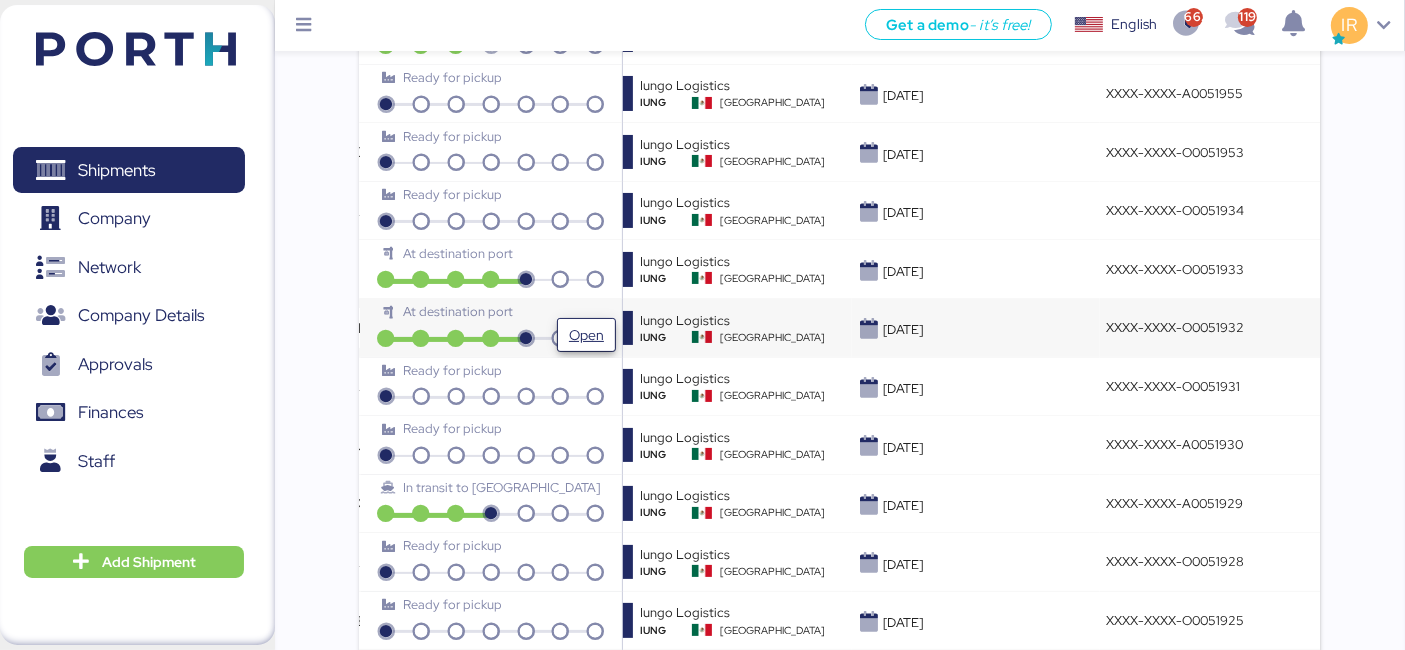 click on "Open" at bounding box center [586, 335] 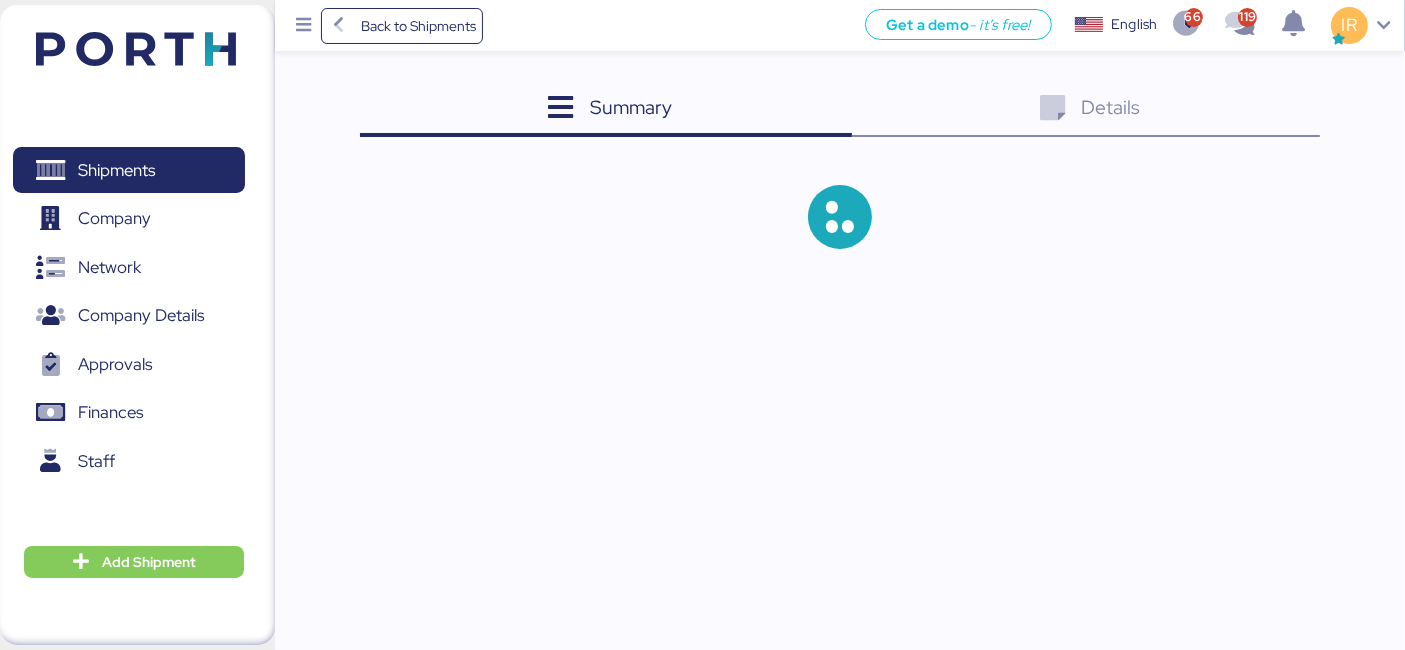 scroll, scrollTop: 0, scrollLeft: 0, axis: both 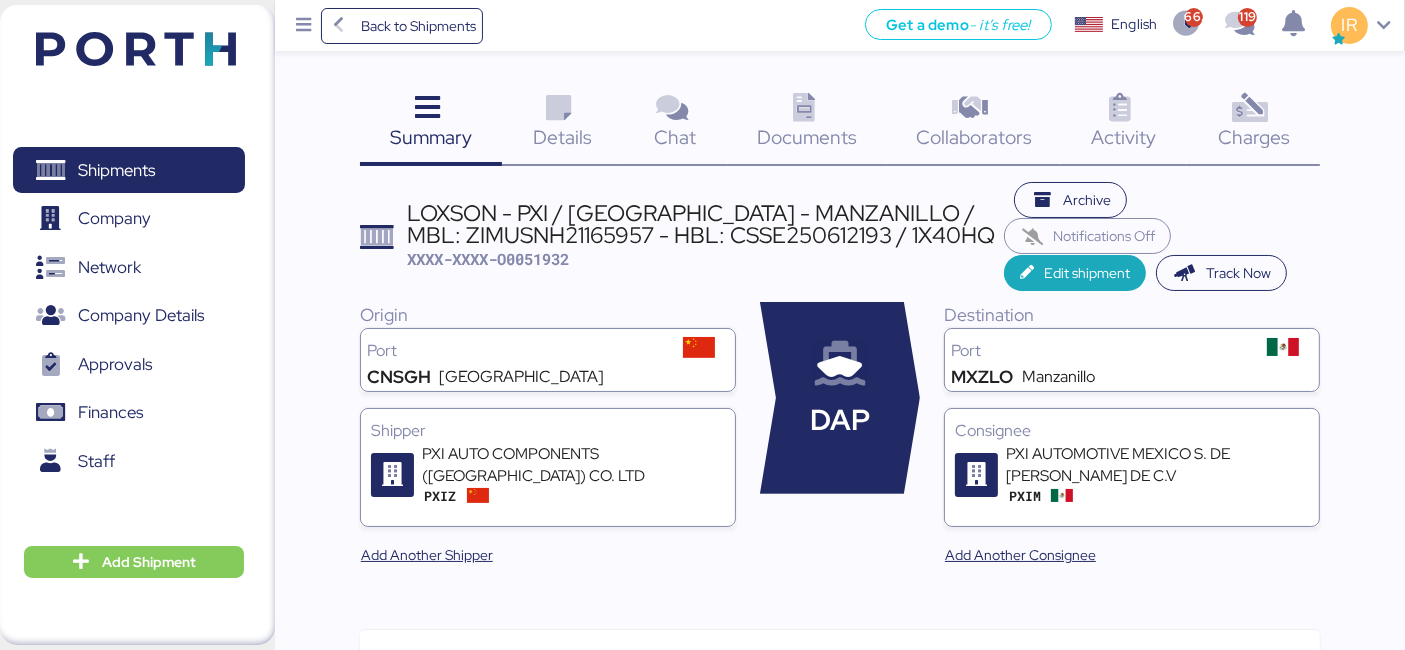 click on "Charges 0" at bounding box center [1253, 124] 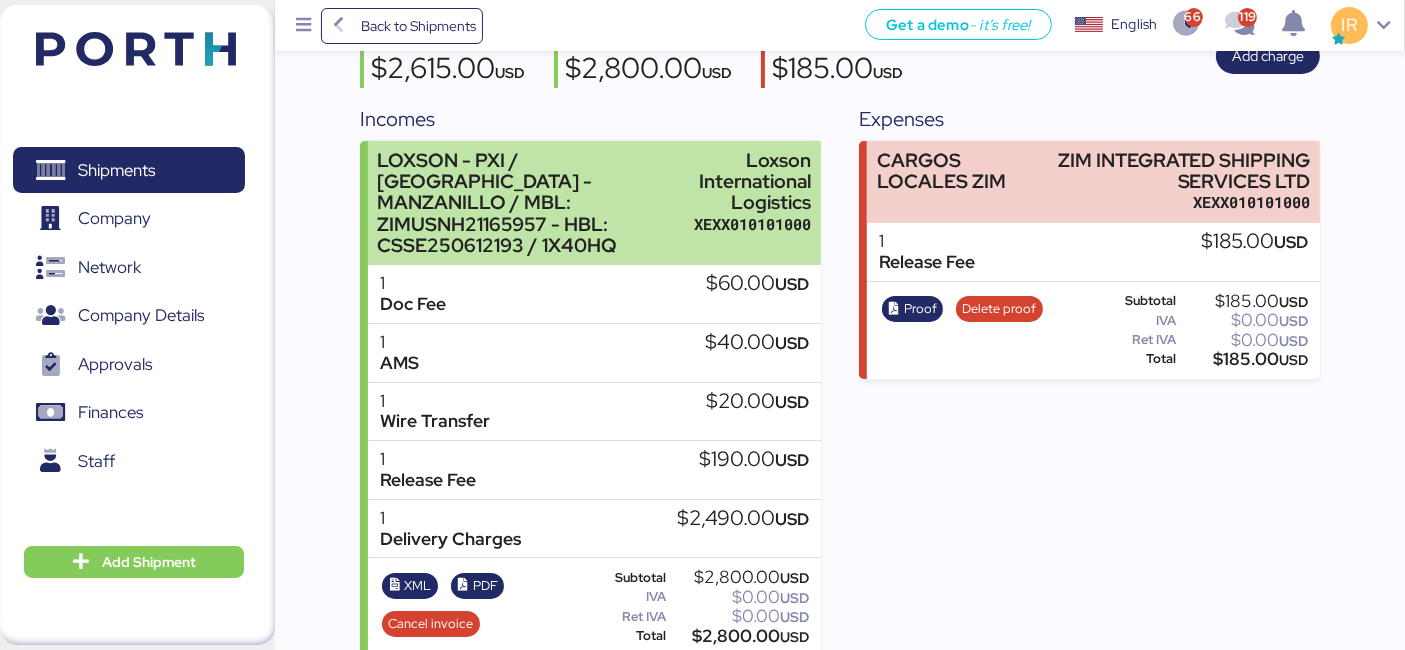 scroll, scrollTop: 0, scrollLeft: 0, axis: both 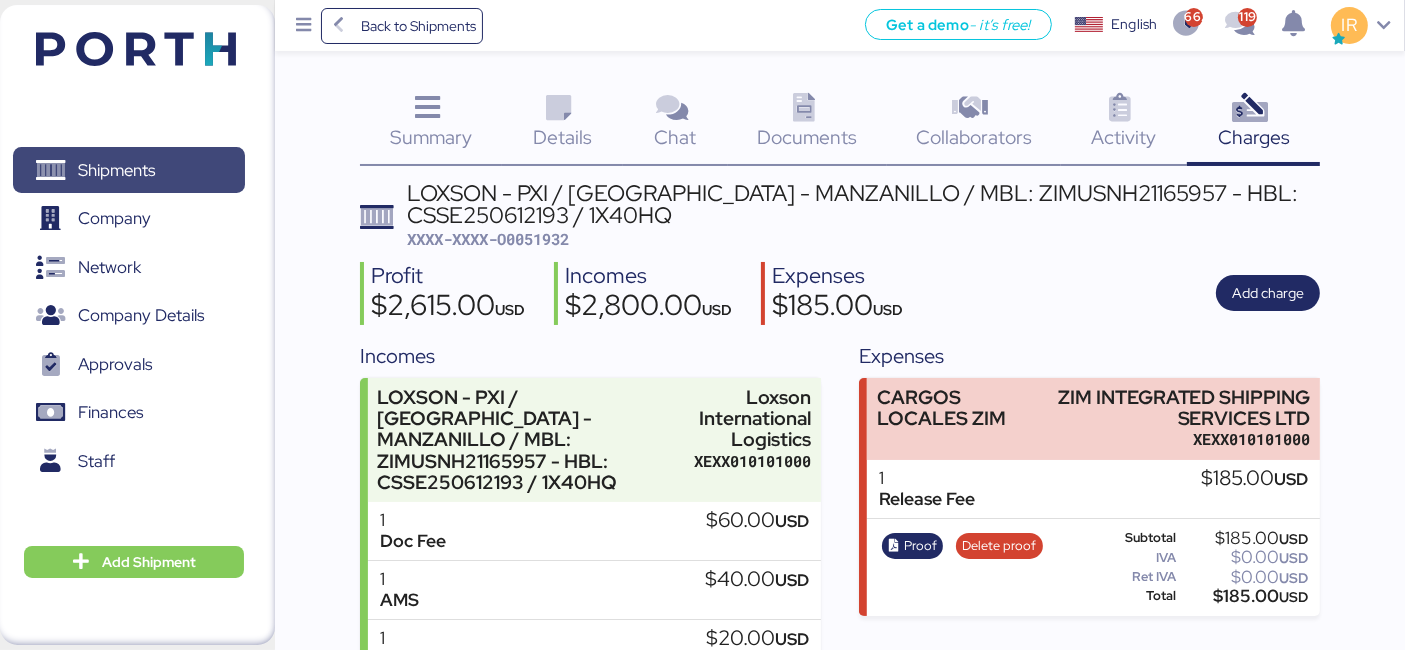 click on "Shipments" at bounding box center [128, 170] 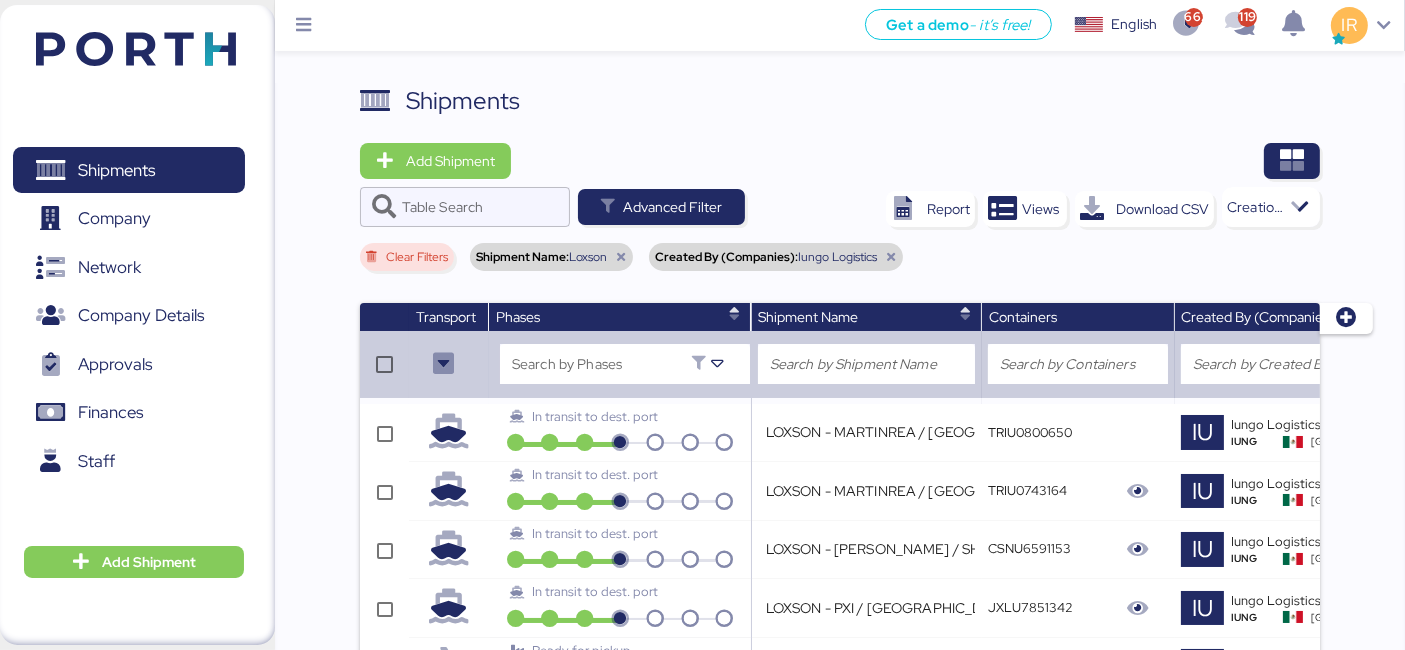 scroll, scrollTop: 0, scrollLeft: 591, axis: horizontal 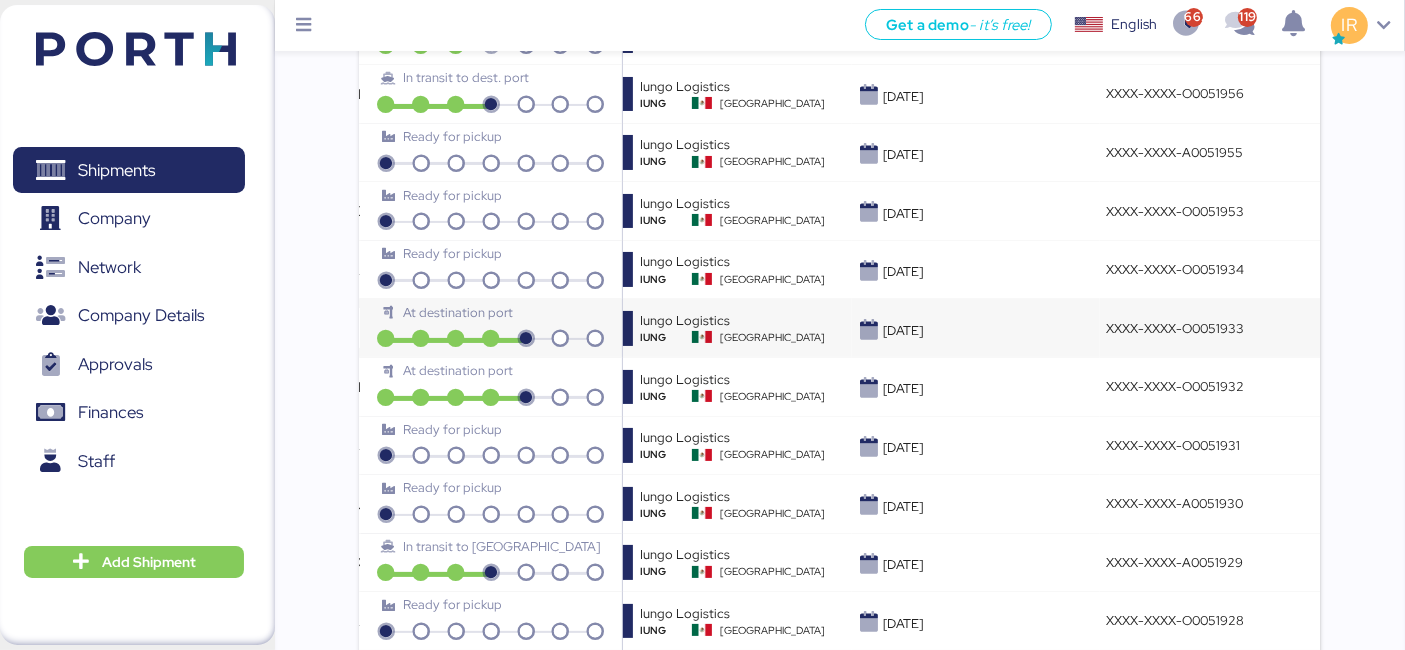 click on "Iungo Logistics" at bounding box center [743, 320] 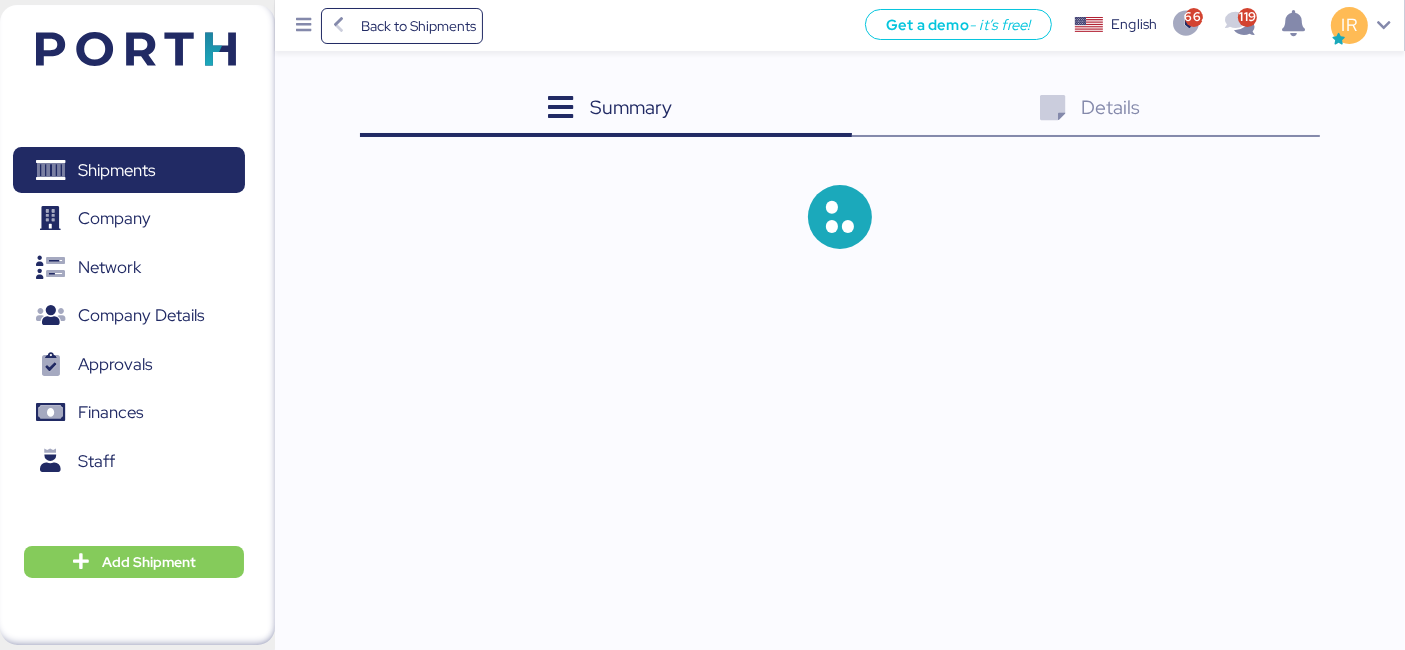 scroll, scrollTop: 0, scrollLeft: 0, axis: both 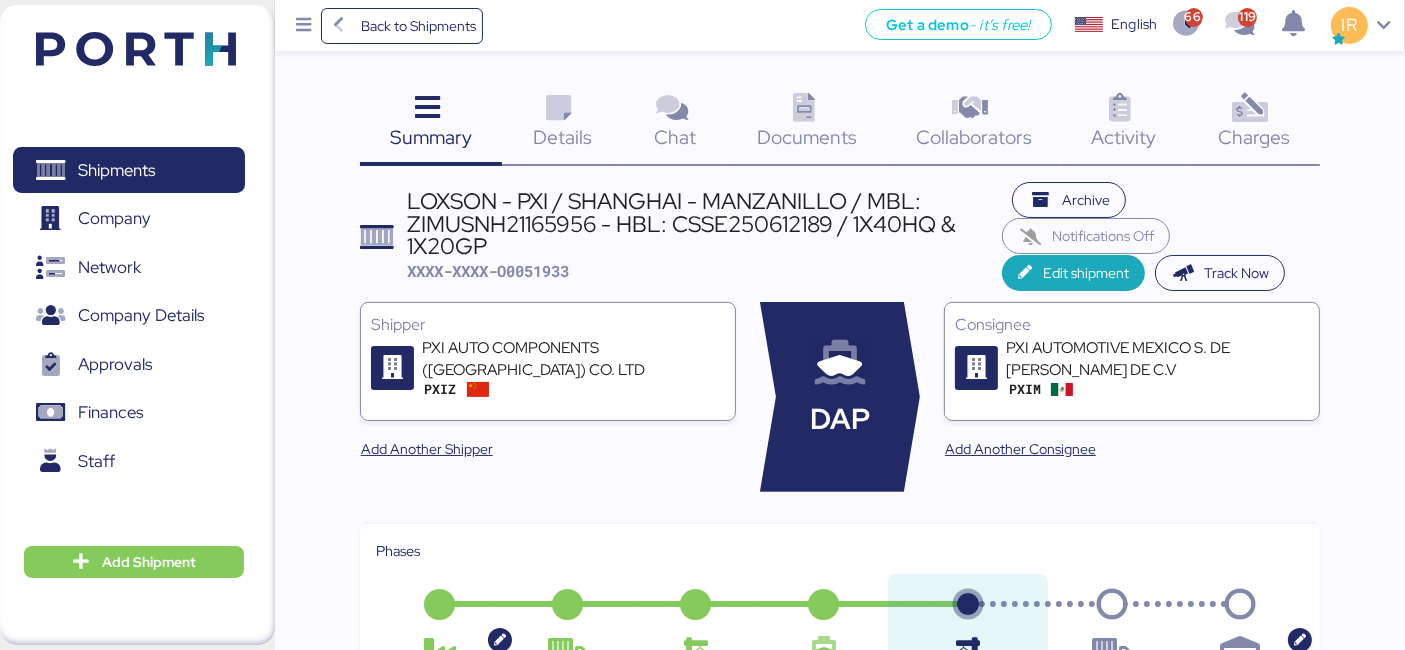 click at bounding box center [1250, 108] 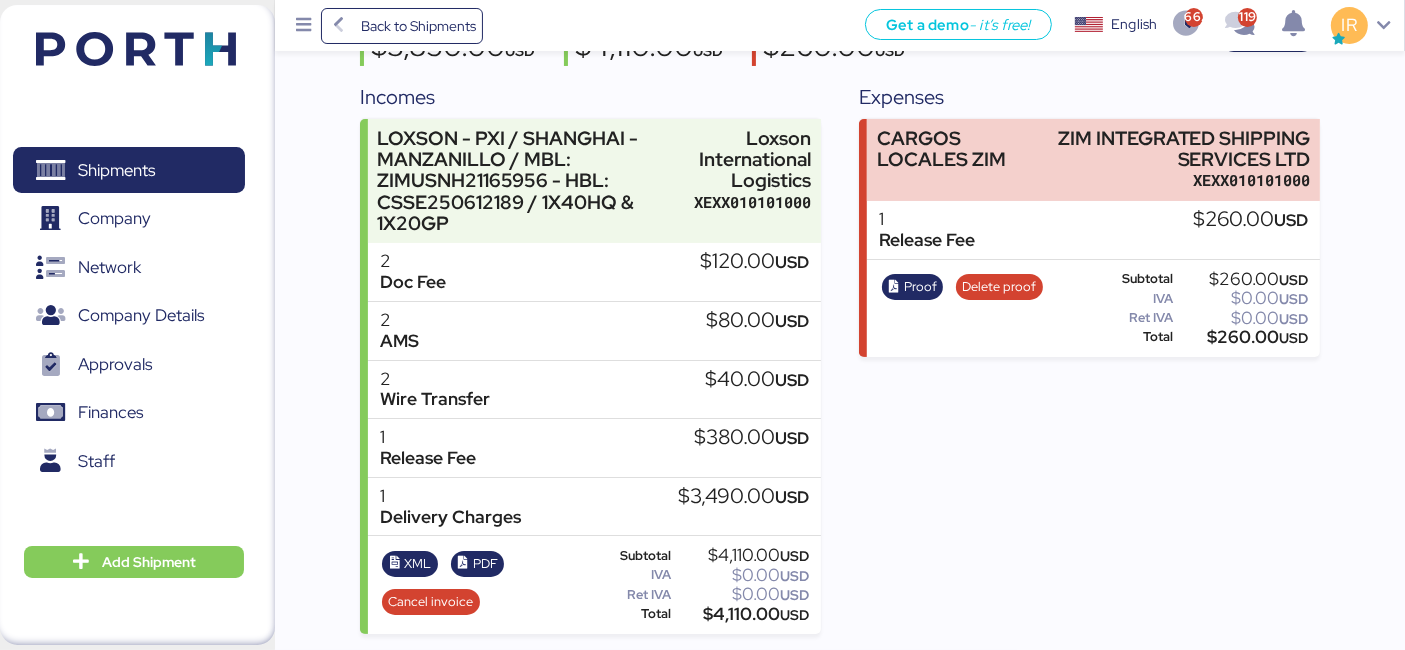 scroll, scrollTop: 0, scrollLeft: 0, axis: both 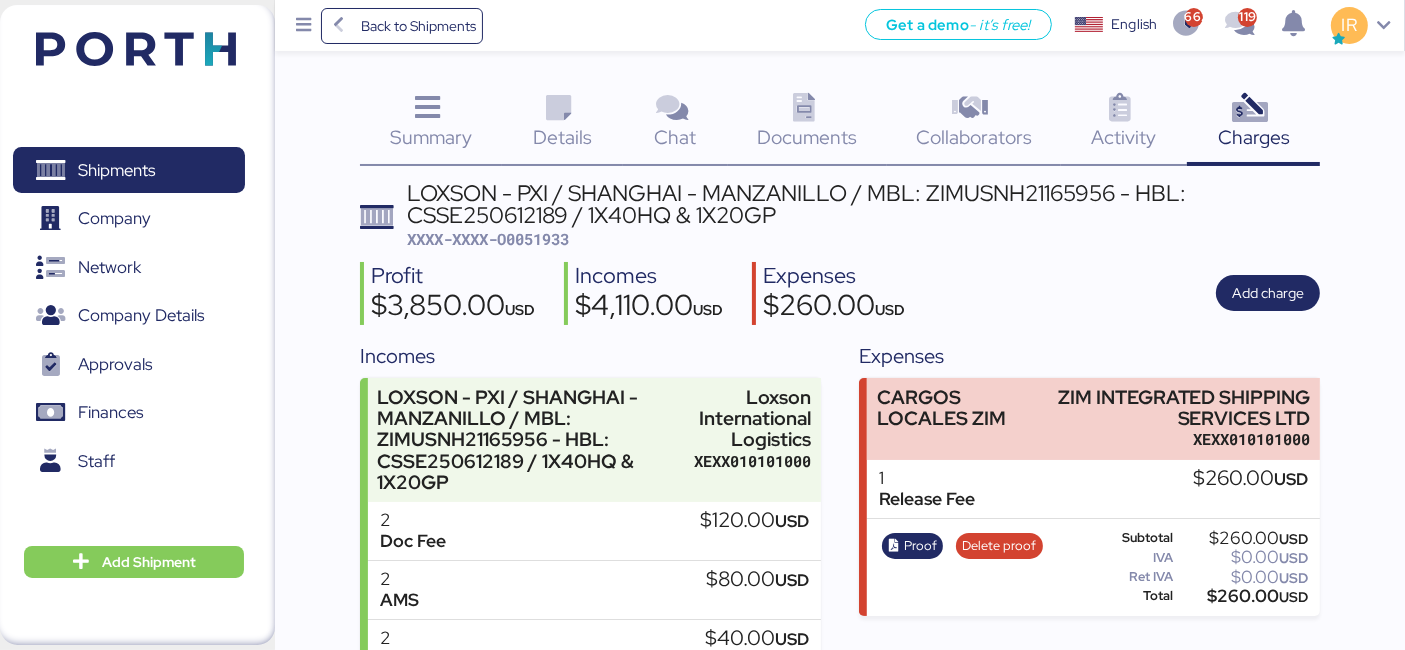 click on "Details 0" at bounding box center (562, 124) 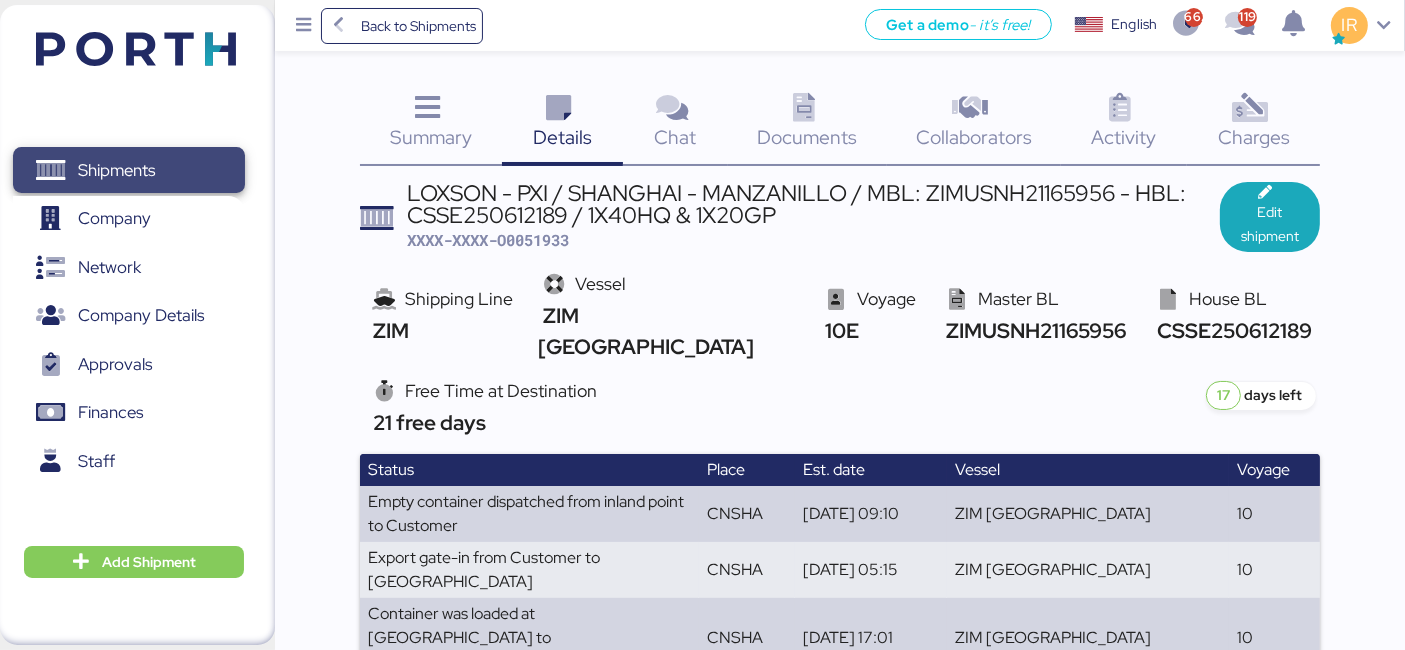 click on "Shipments" at bounding box center [116, 170] 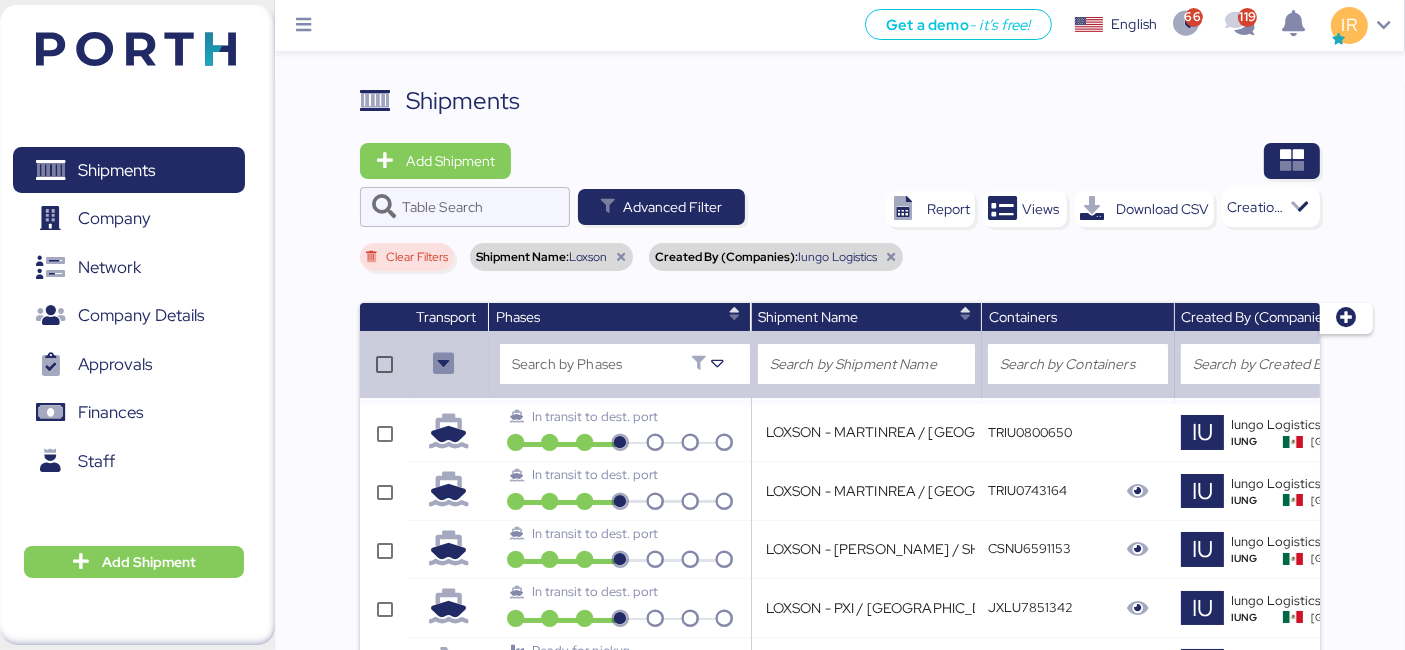 scroll, scrollTop: 0, scrollLeft: 591, axis: horizontal 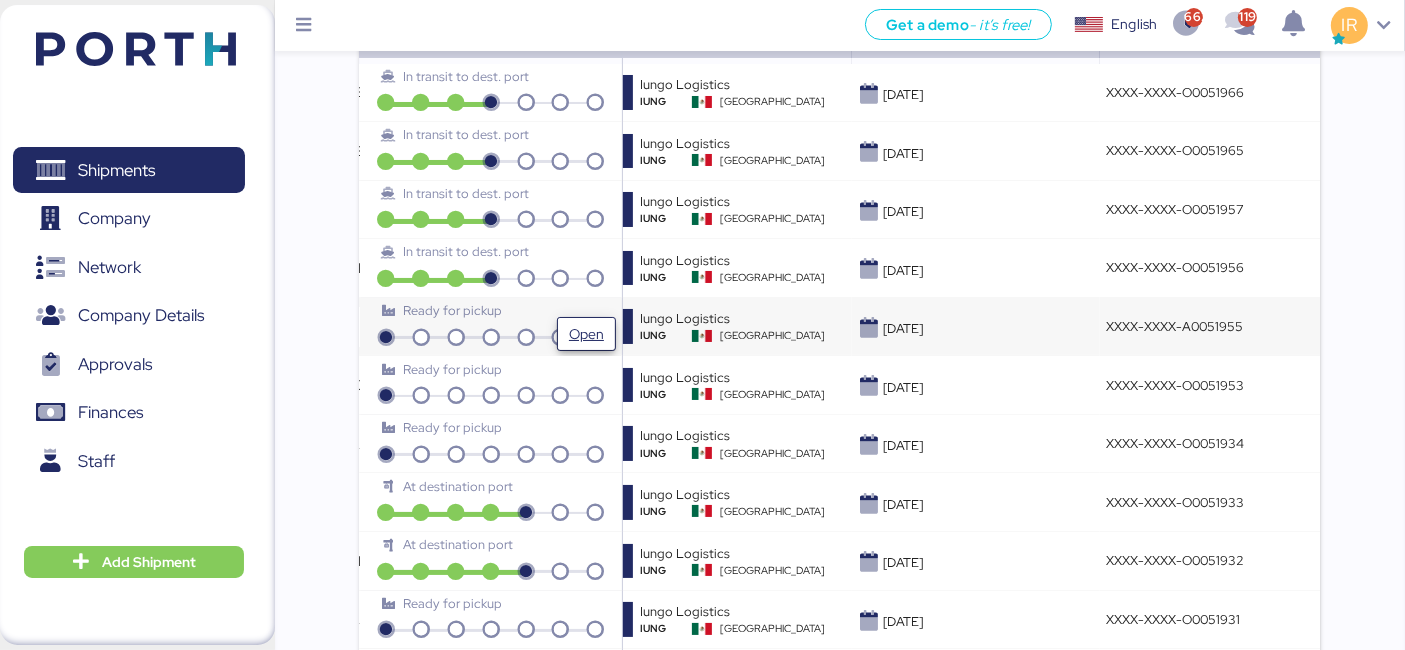 click on "Open" at bounding box center [586, 334] 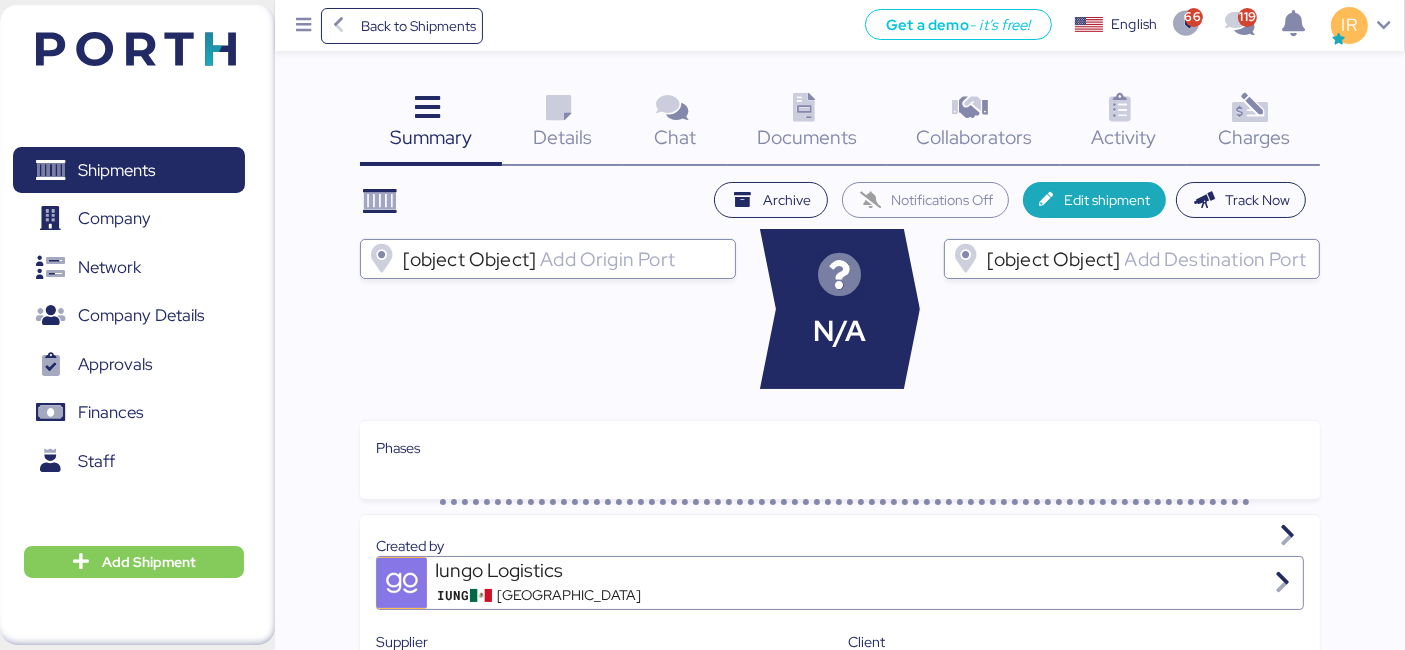 click on "Charges" at bounding box center (1254, 137) 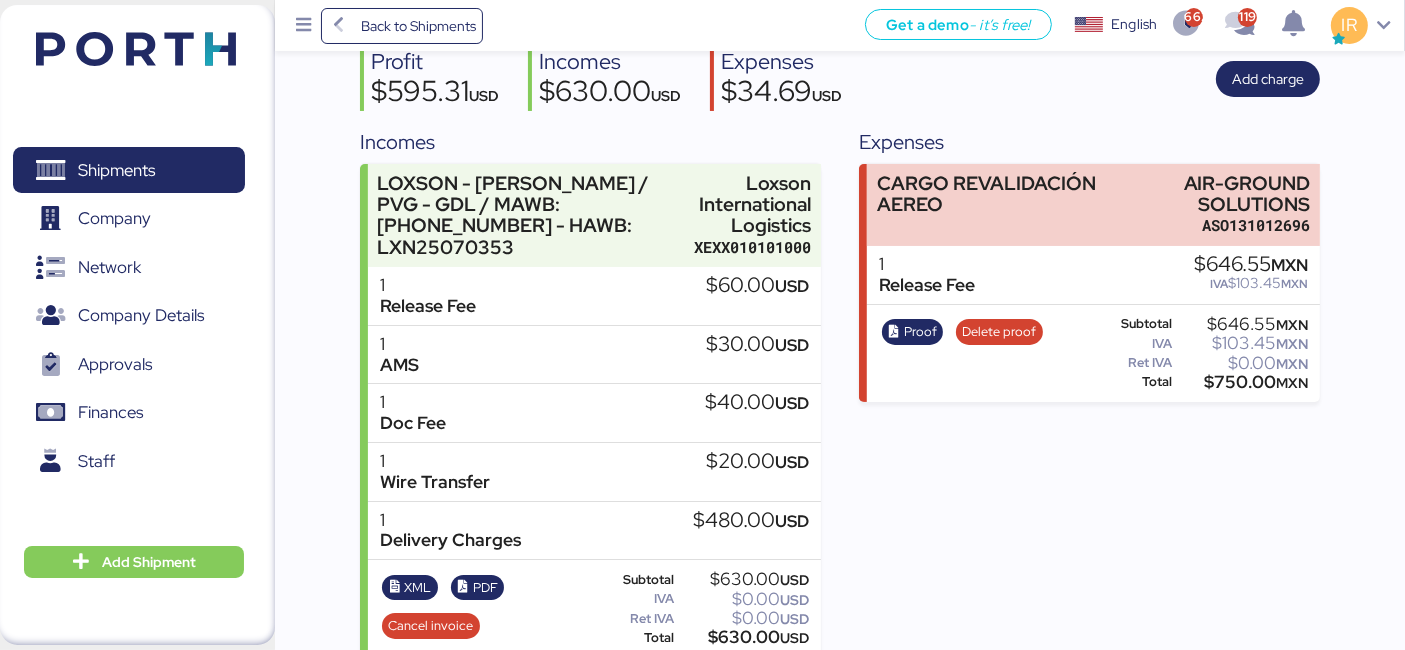 scroll, scrollTop: 0, scrollLeft: 0, axis: both 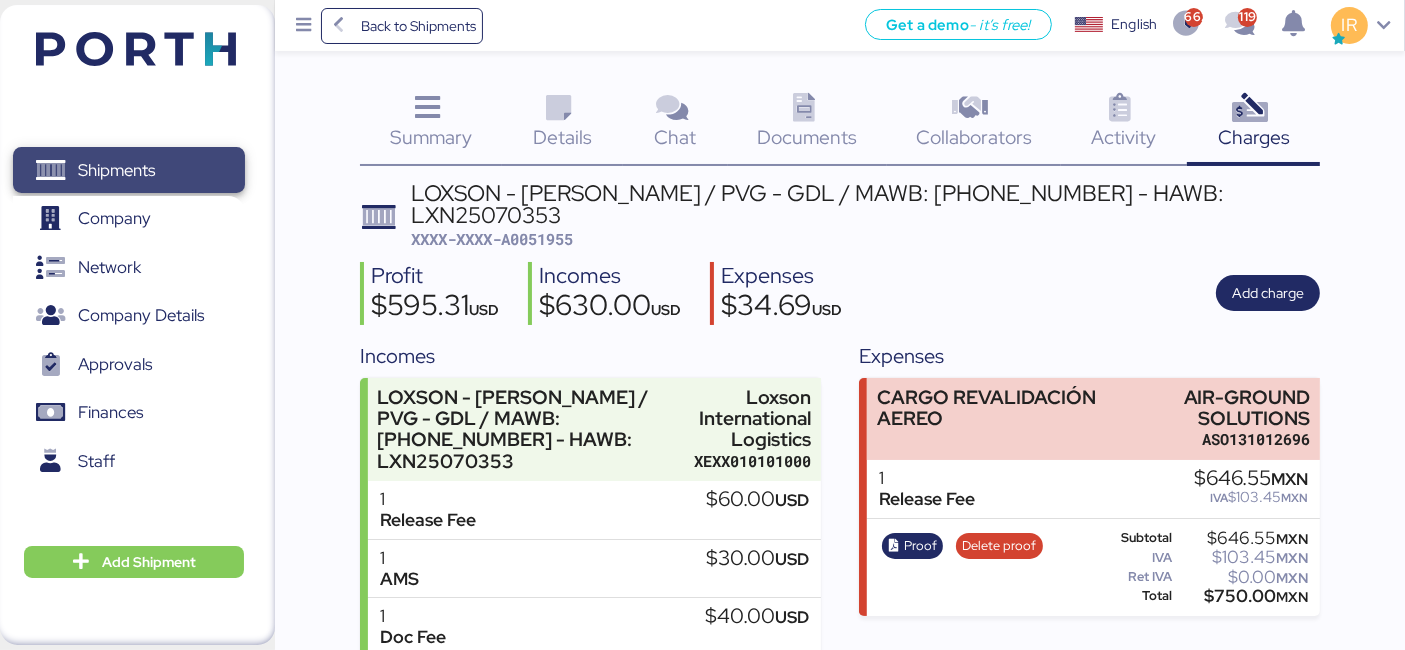 click on "Shipments" at bounding box center [128, 170] 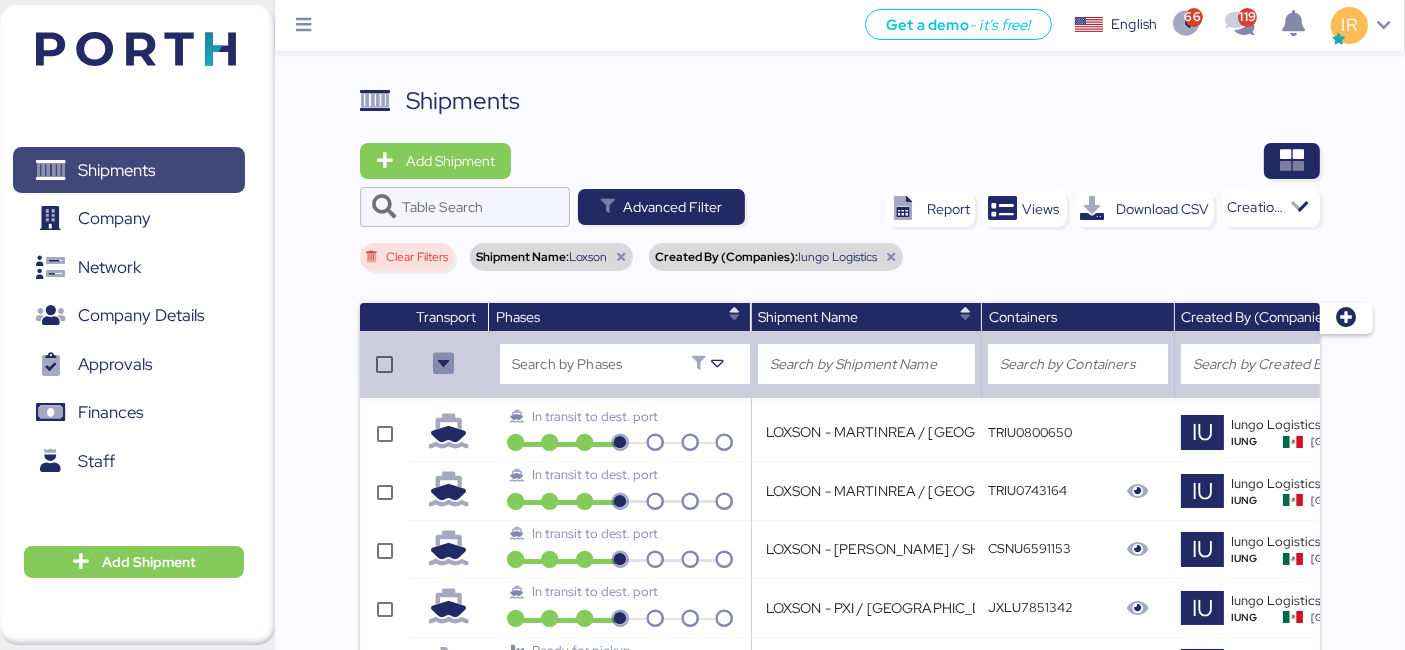 scroll, scrollTop: 0, scrollLeft: 591, axis: horizontal 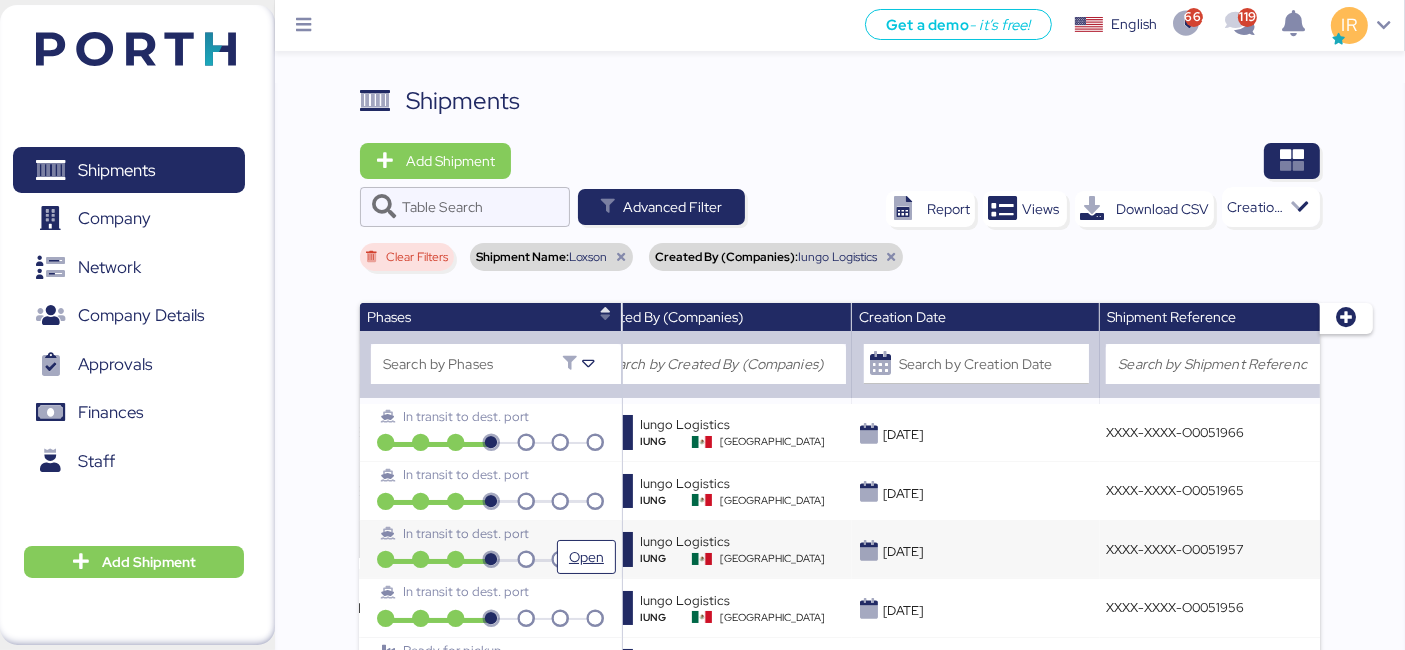 click on "In transit to dest. port" at bounding box center (491, 533) 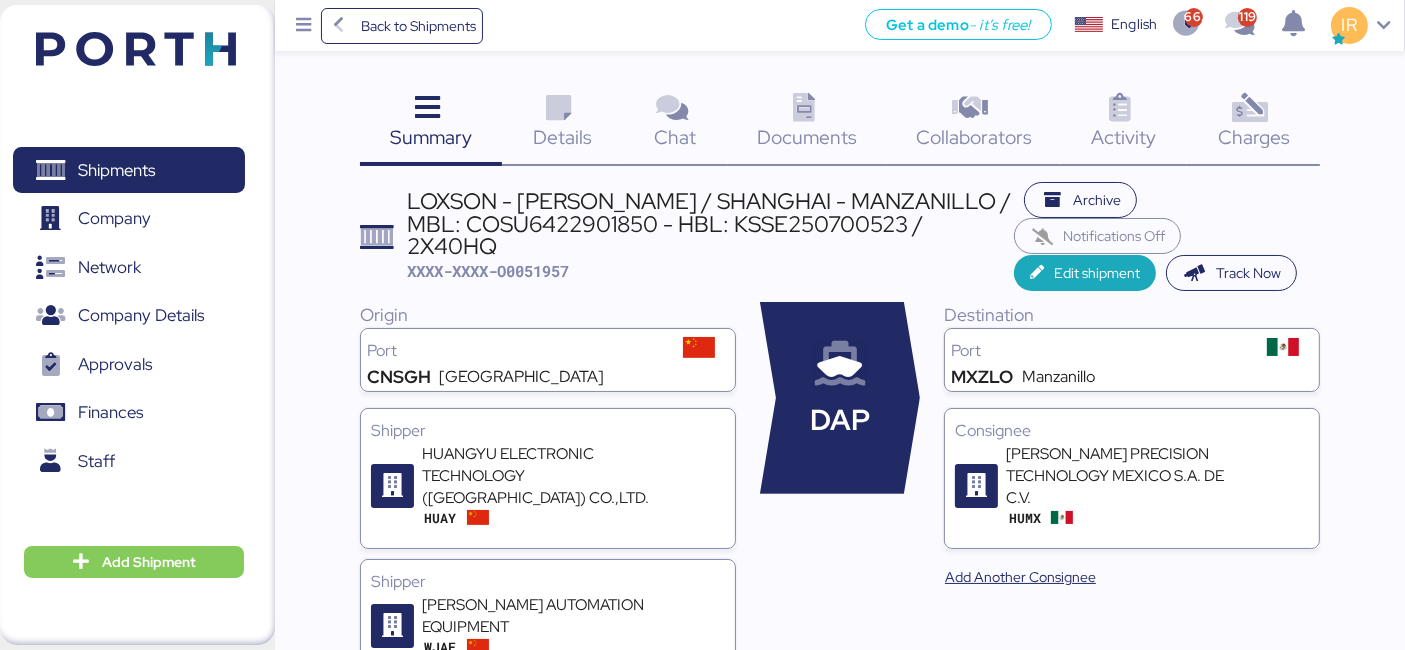 click at bounding box center (1250, 108) 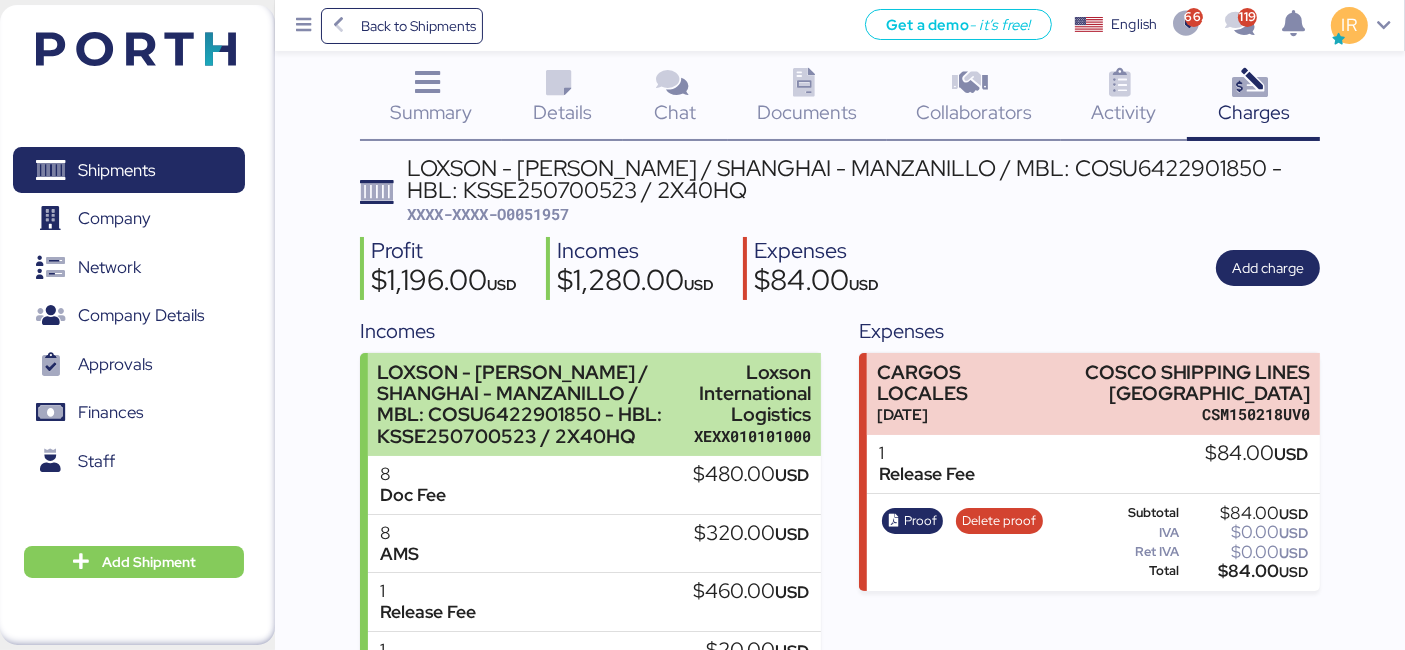 scroll, scrollTop: 0, scrollLeft: 0, axis: both 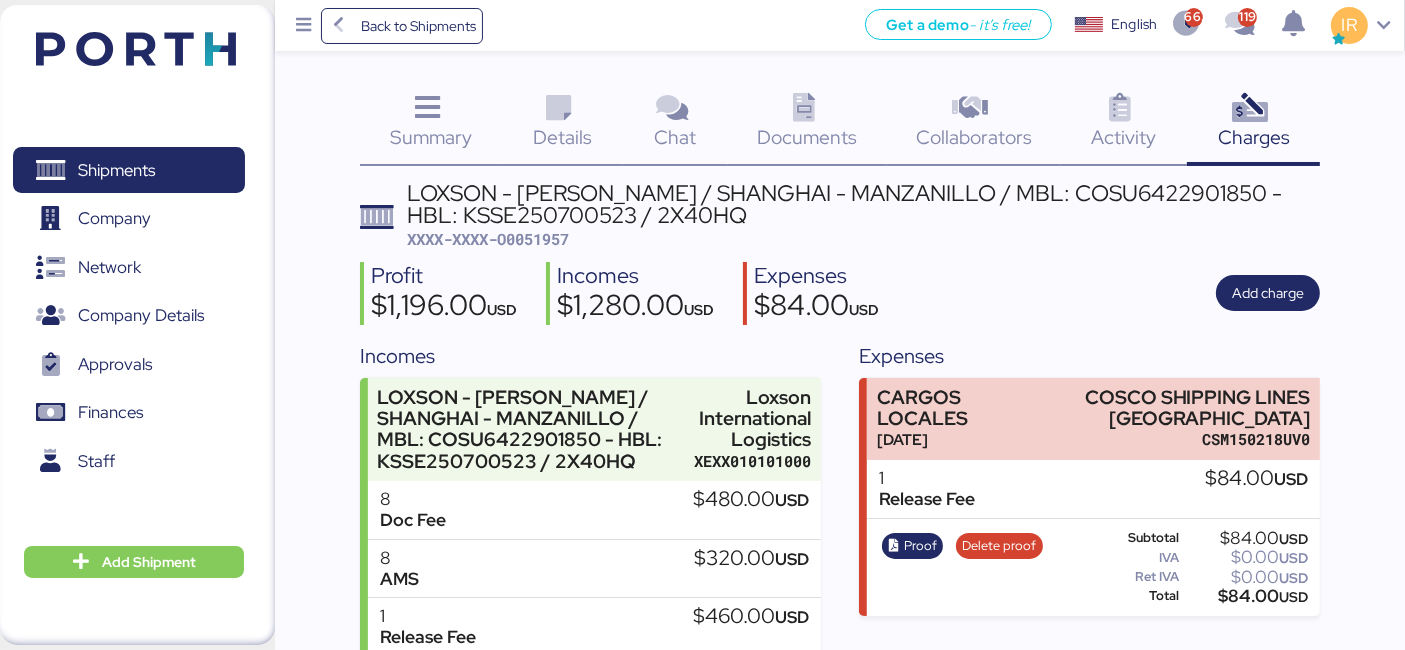 click on "XXXX-XXXX-O0051957" at bounding box center (488, 239) 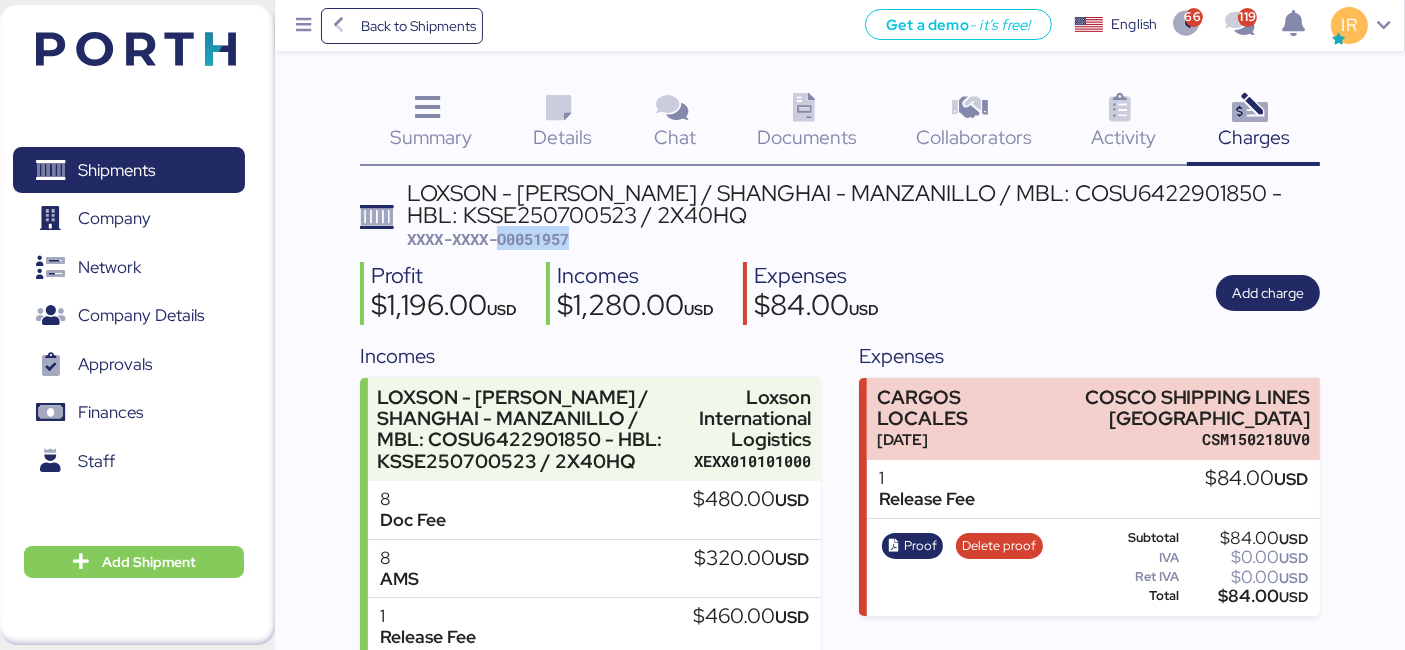 click on "XXXX-XXXX-O0051957" at bounding box center [488, 239] 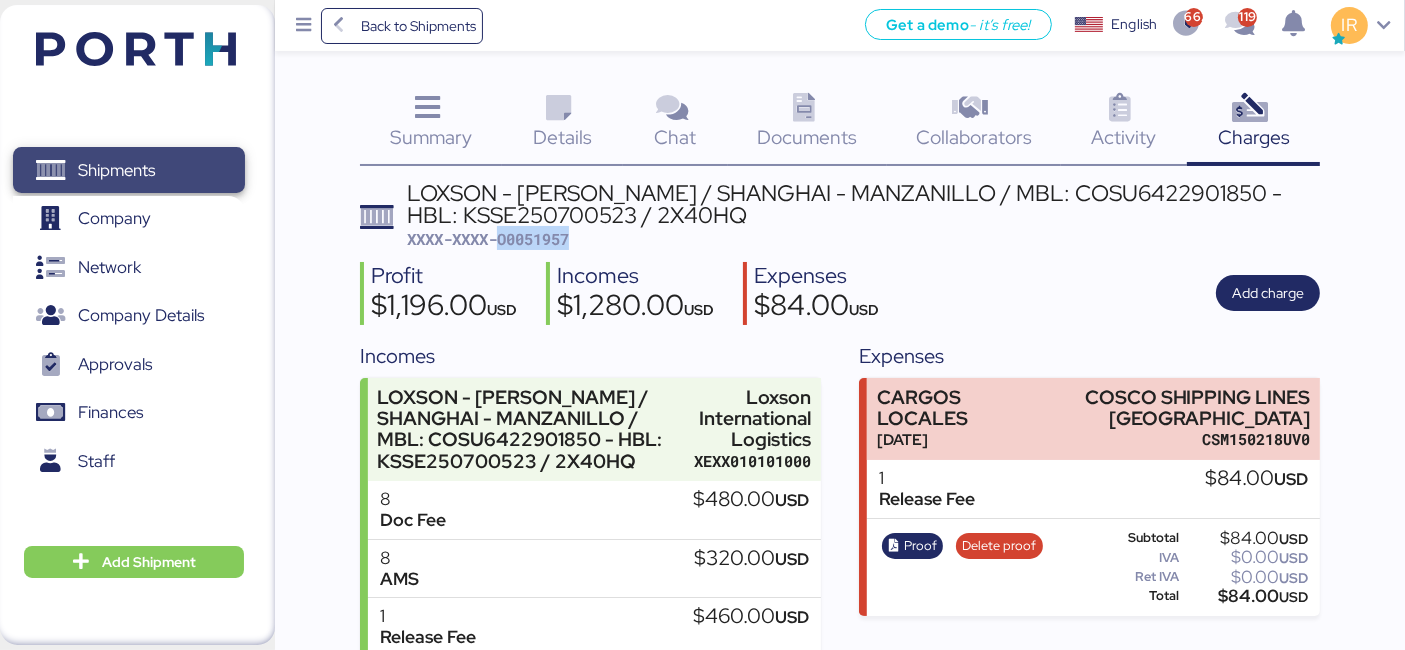 click on "Shipments" at bounding box center (128, 170) 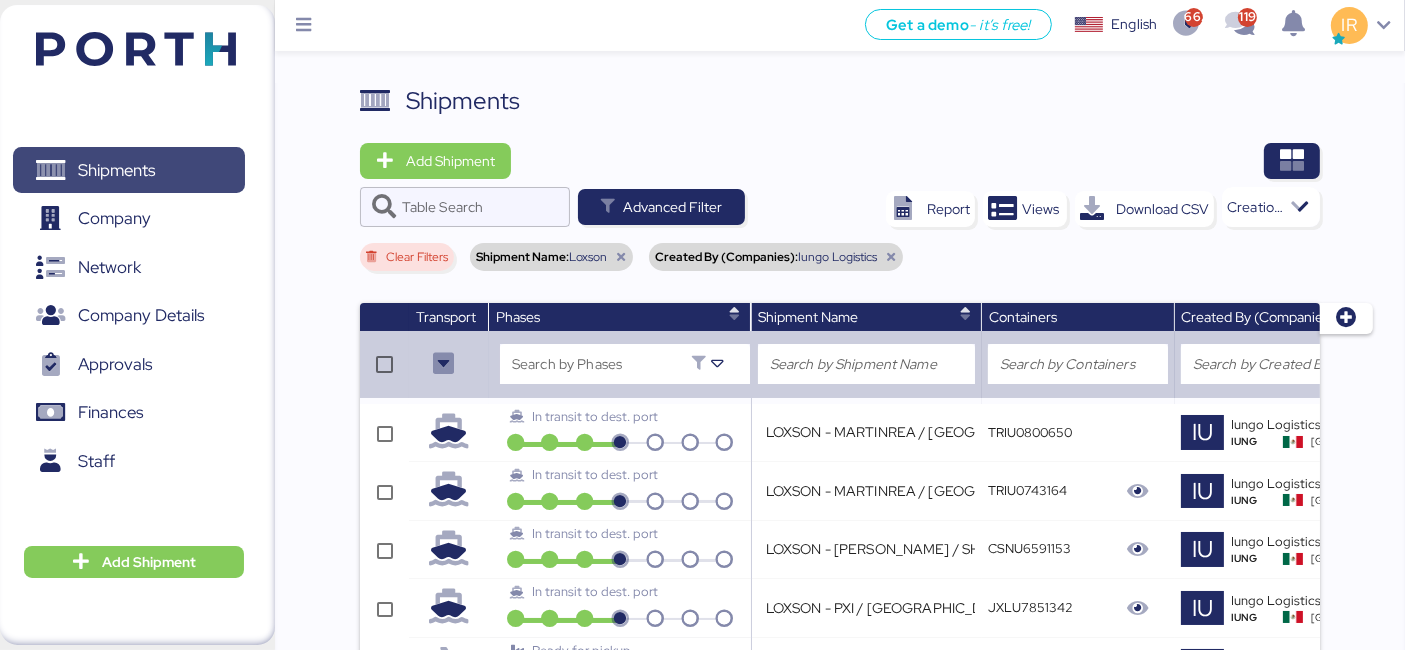 scroll, scrollTop: 0, scrollLeft: 591, axis: horizontal 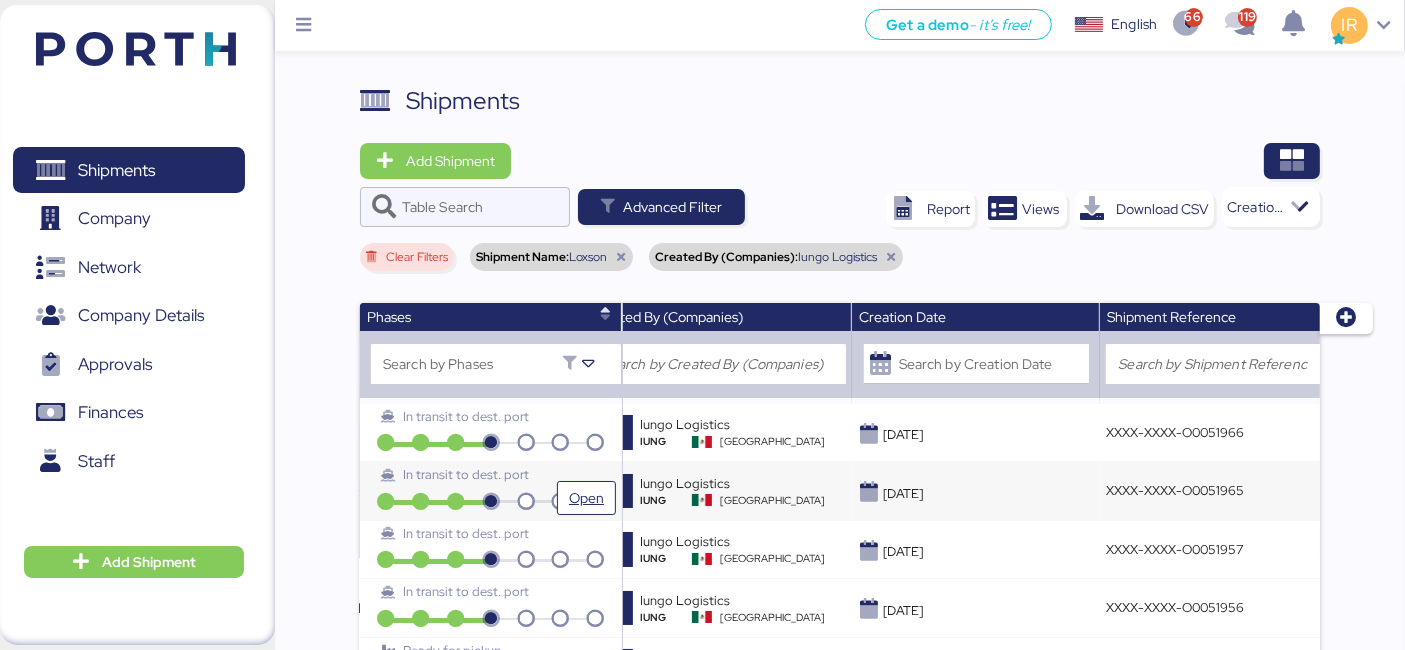 click on "In transit to dest. port" at bounding box center (491, 482) 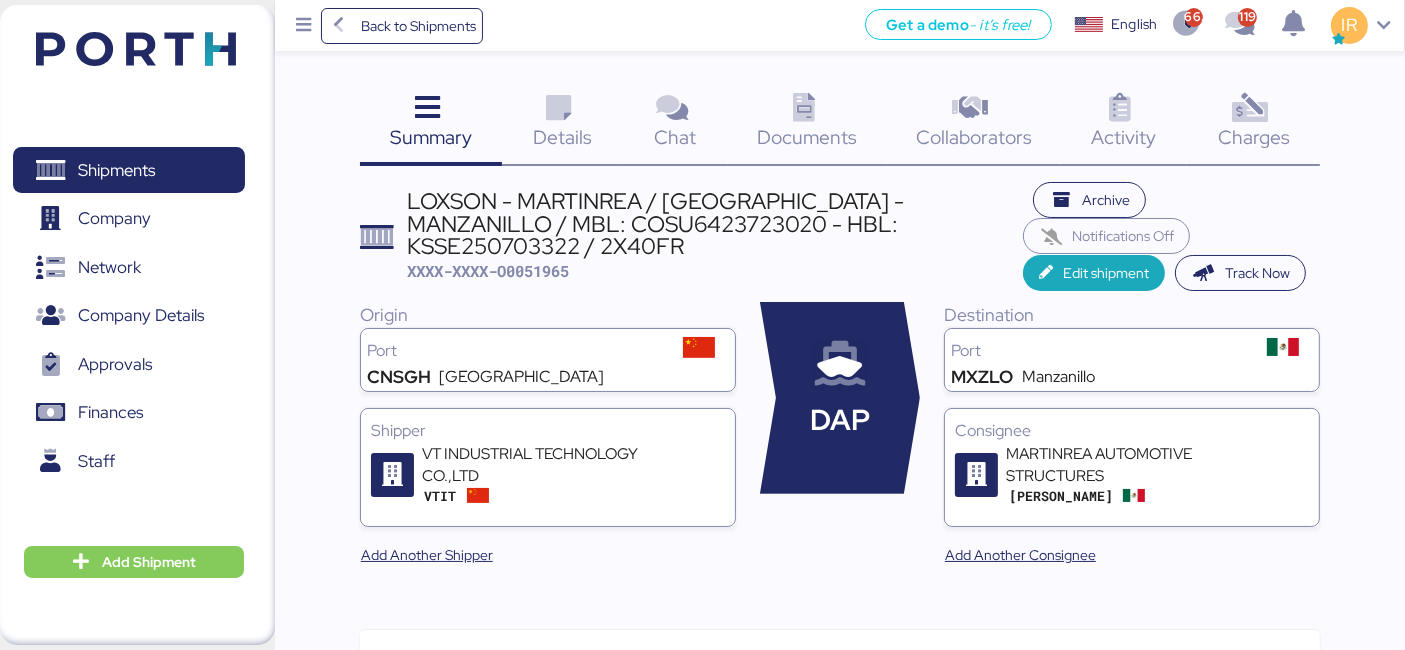 click at bounding box center (1250, 108) 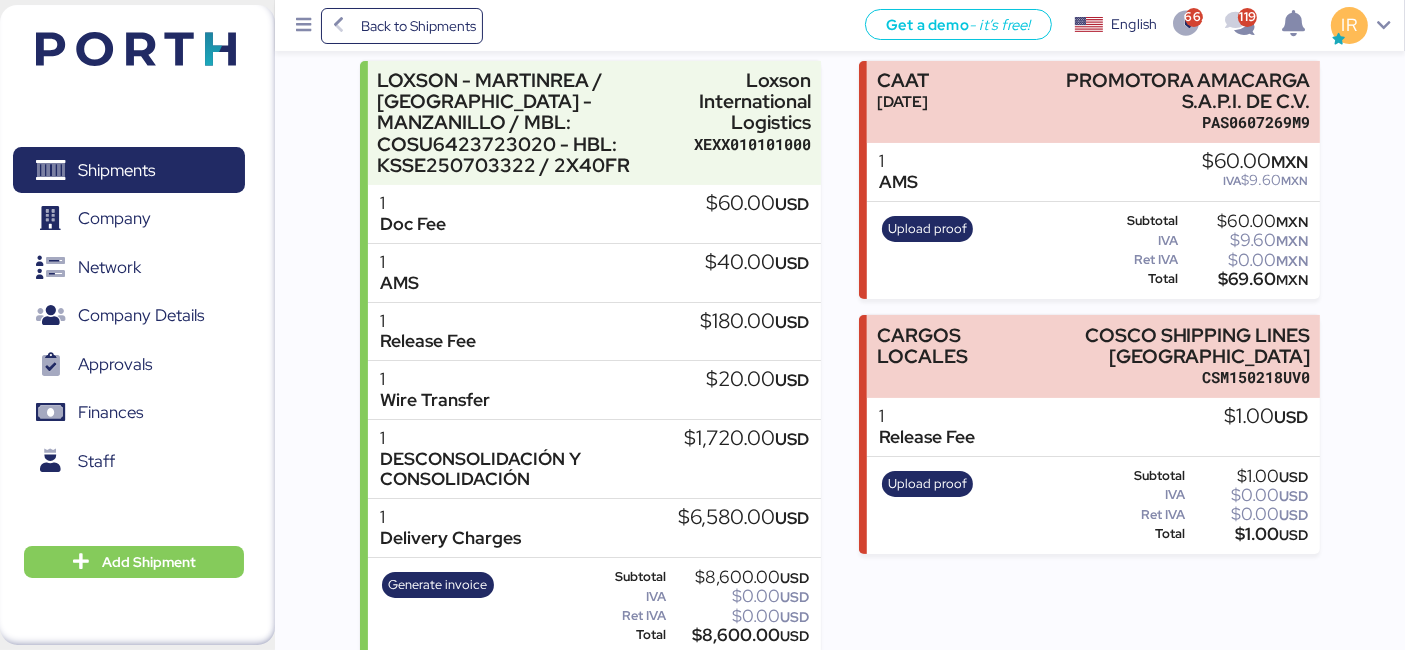 scroll, scrollTop: 0, scrollLeft: 0, axis: both 